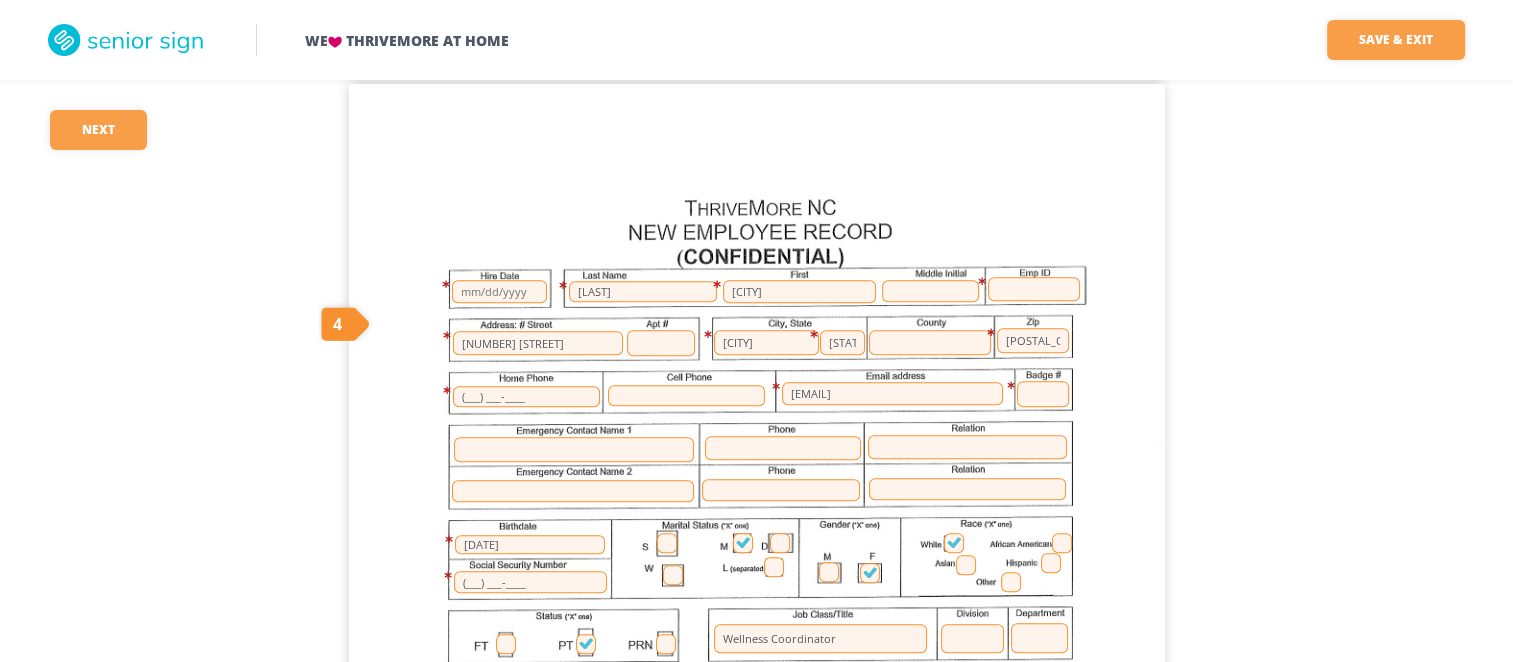 scroll, scrollTop: 1132, scrollLeft: 0, axis: vertical 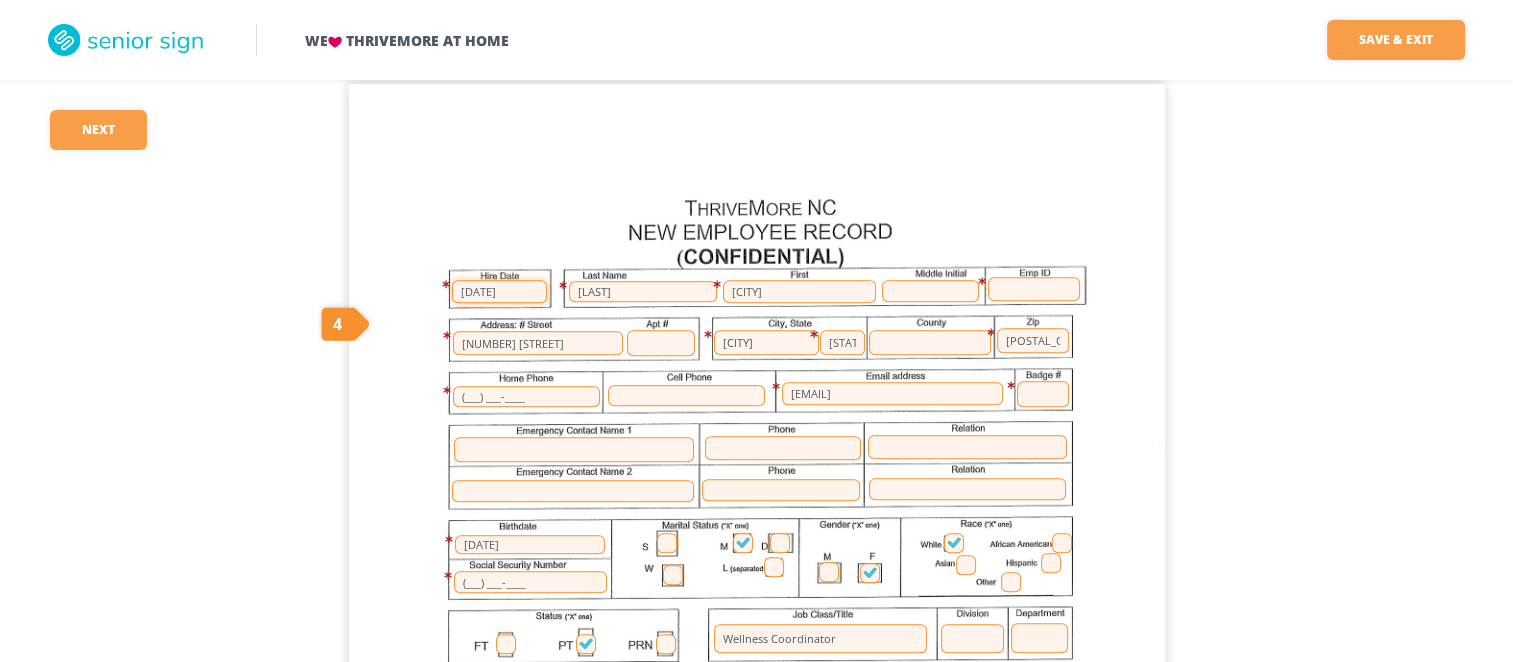 click on "__/__/____" at bounding box center [499, 291] 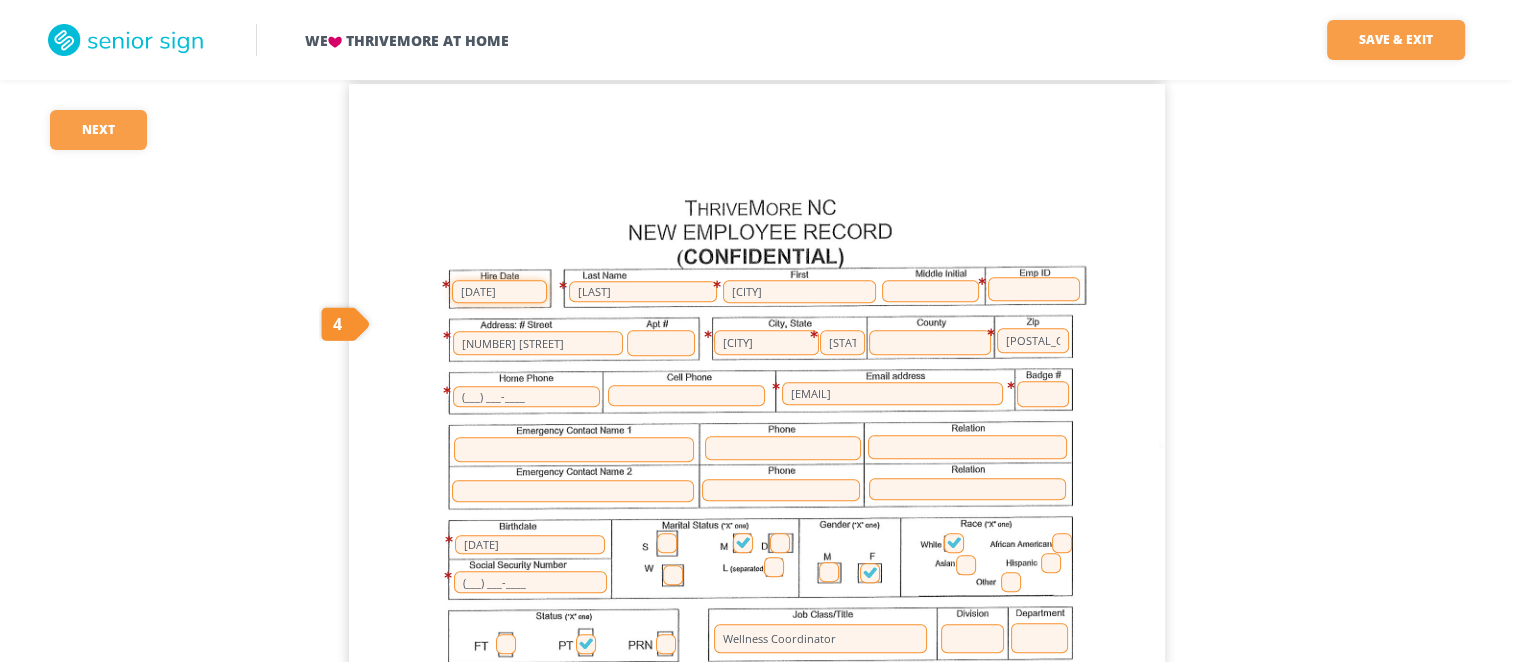 click on "__/__/____" at bounding box center (499, 291) 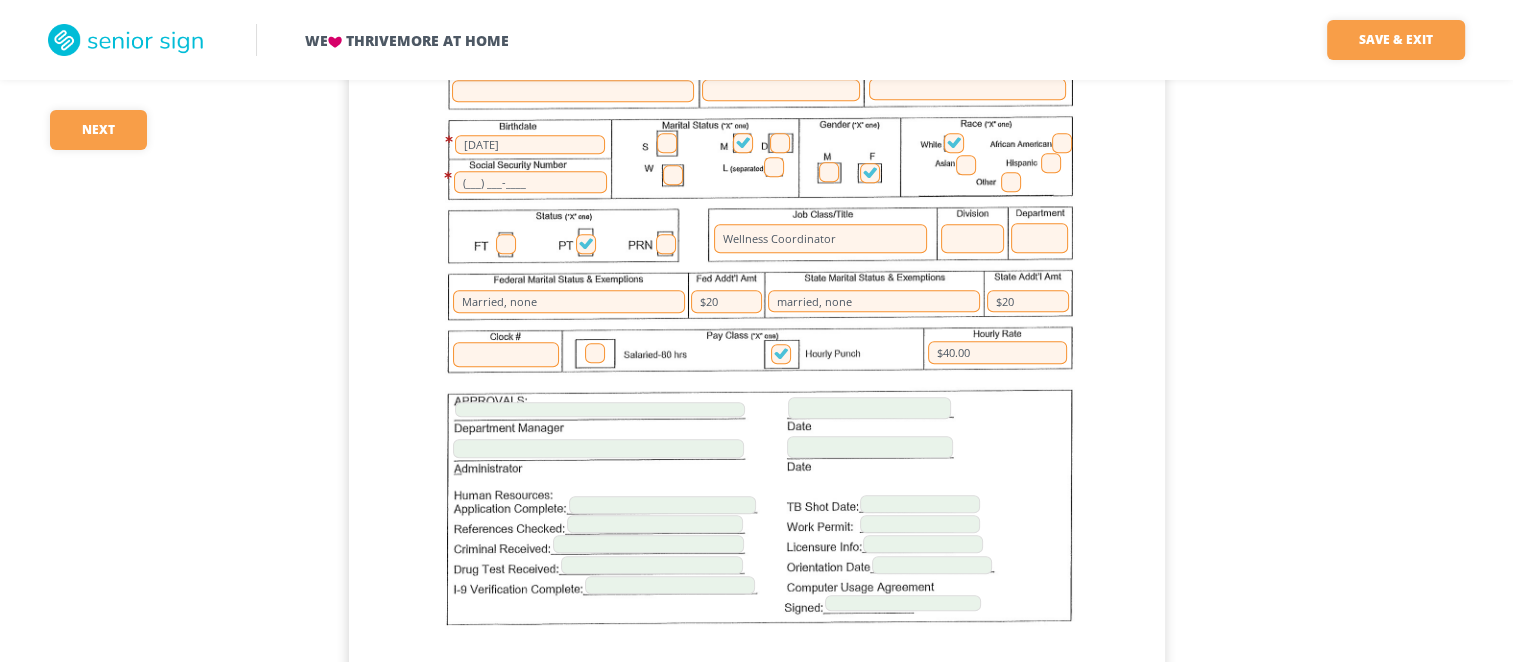 scroll, scrollTop: 1543, scrollLeft: 0, axis: vertical 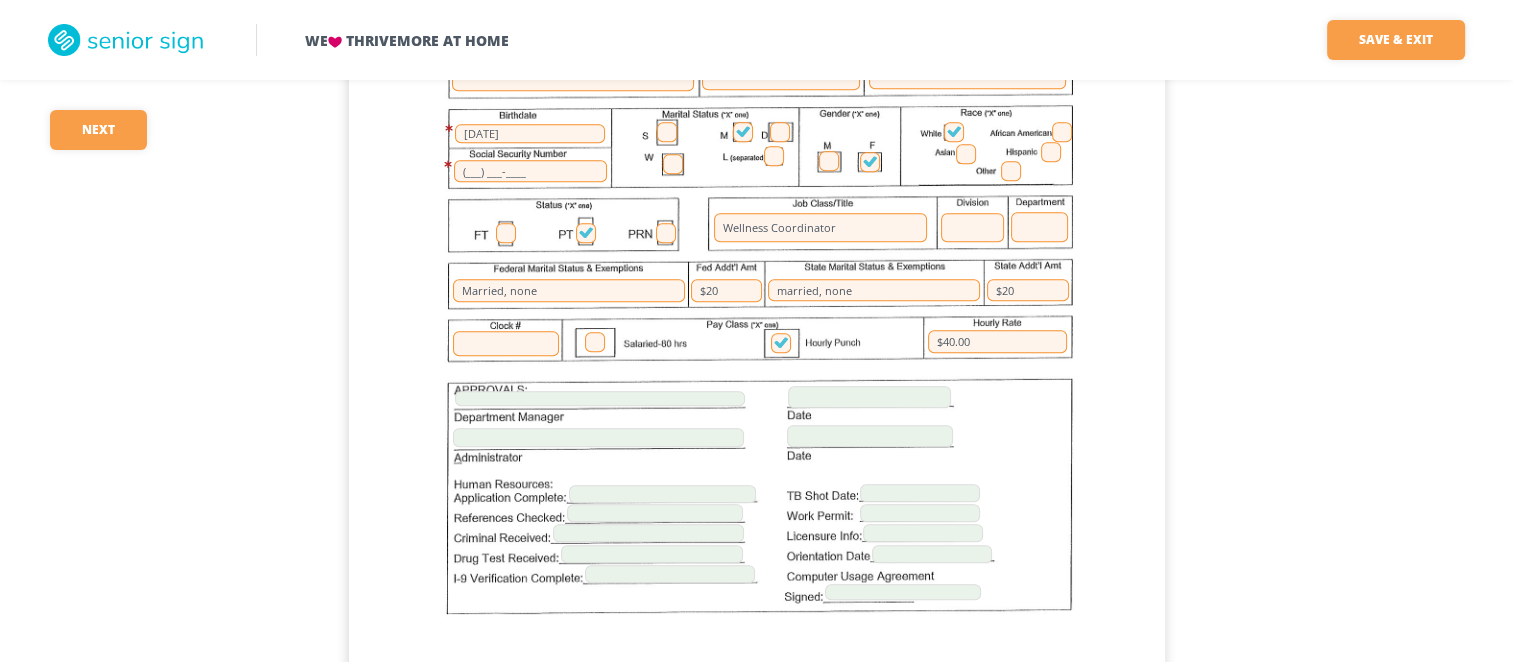 type on "[DATE]" 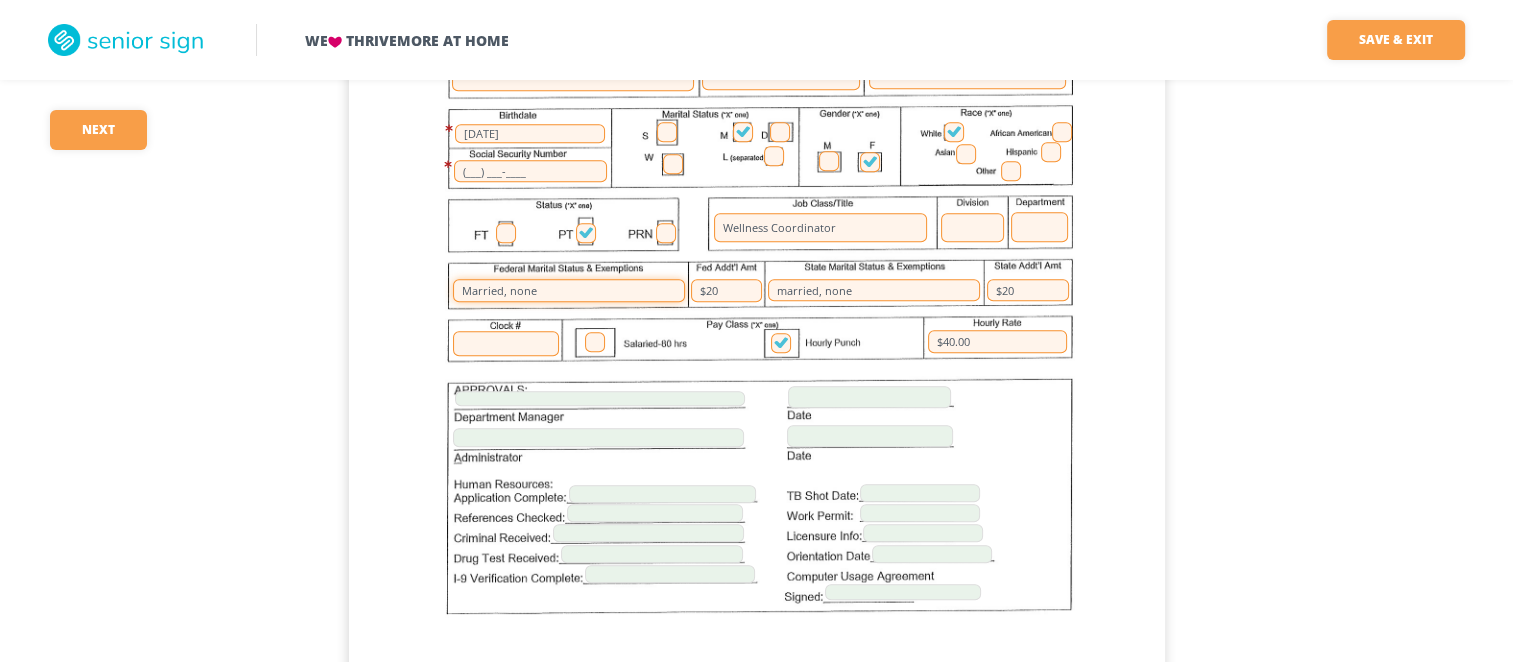 click on "Married, none" at bounding box center (569, 290) 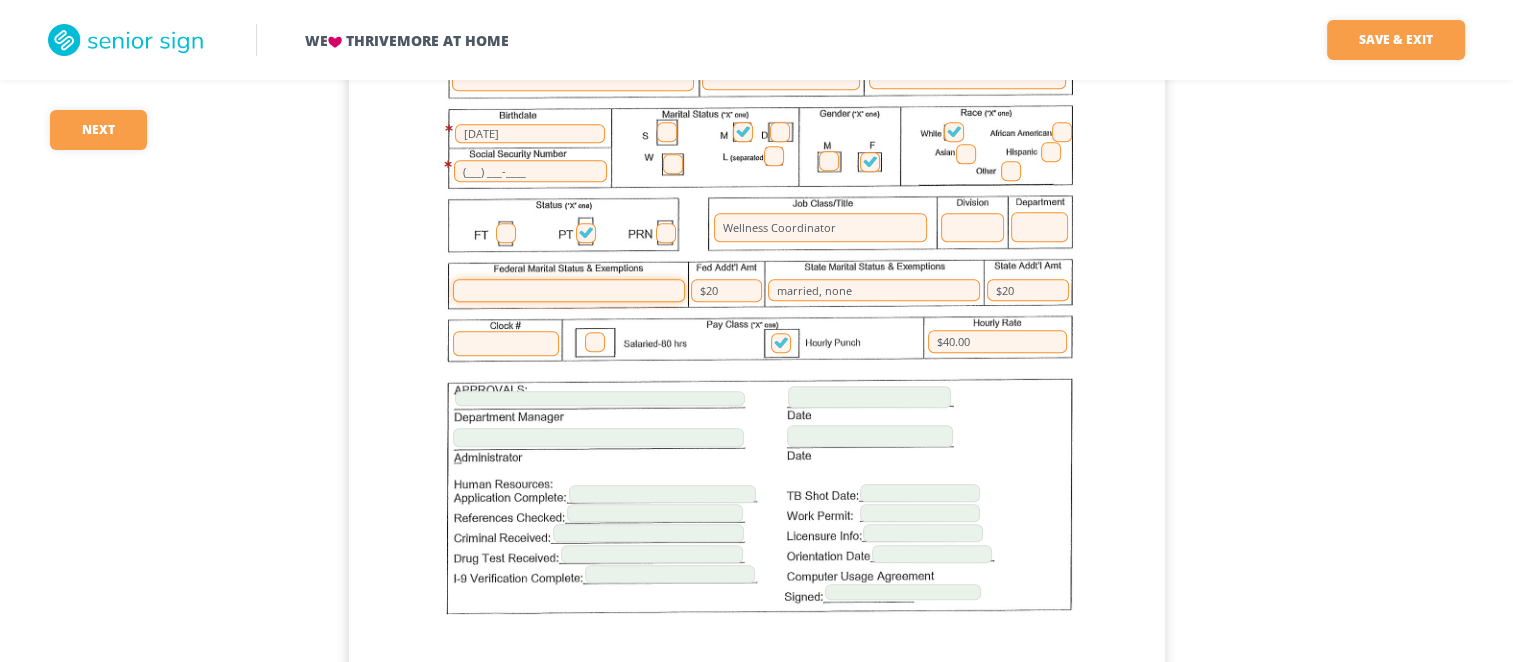 type 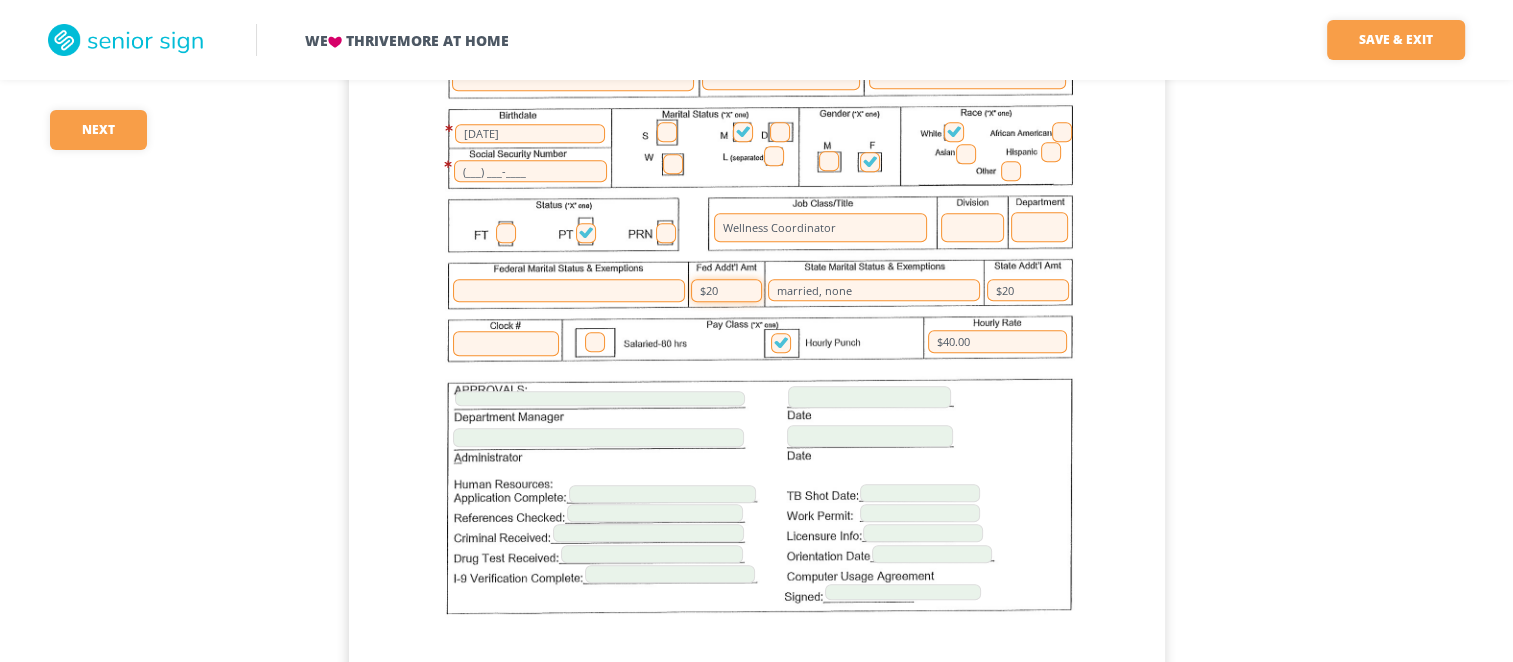 click on "$20" at bounding box center (726, 290) 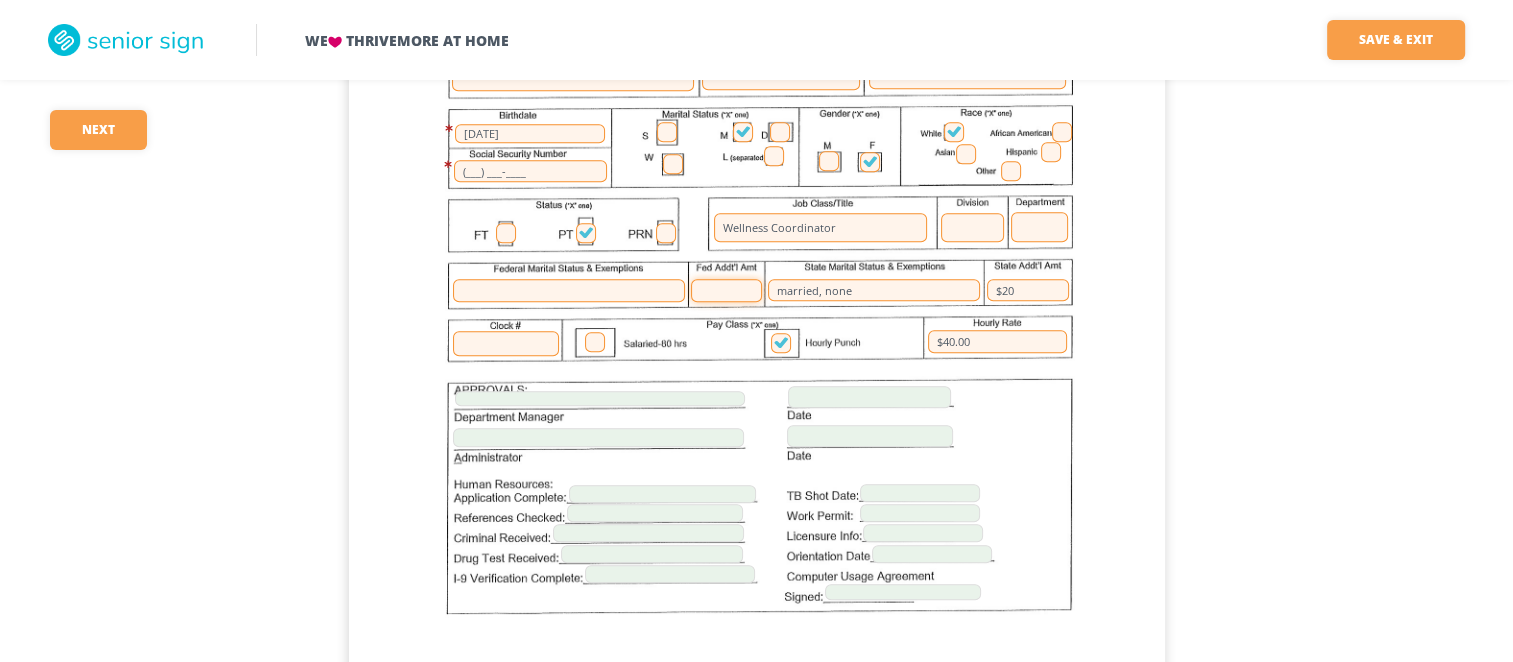 type 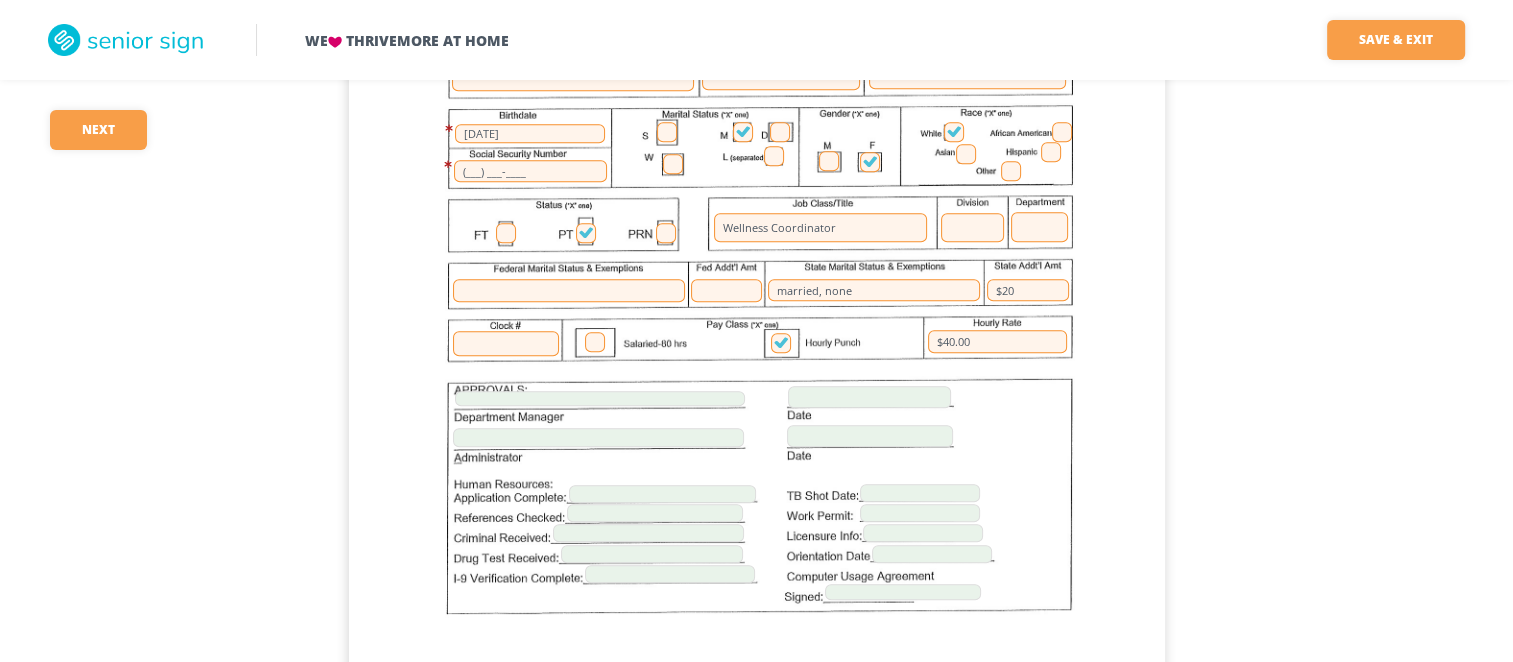 click on "06/17/2025 Bauer Chandler 1145 Willoughby Lane Mount Pleasant SC 29466 (252) 799-1498 cbauer@thrivemorenc.org 02/03/1994 245-77-1770 Wellness Coordinator married, none $20 $40.00" at bounding box center [757, 201] 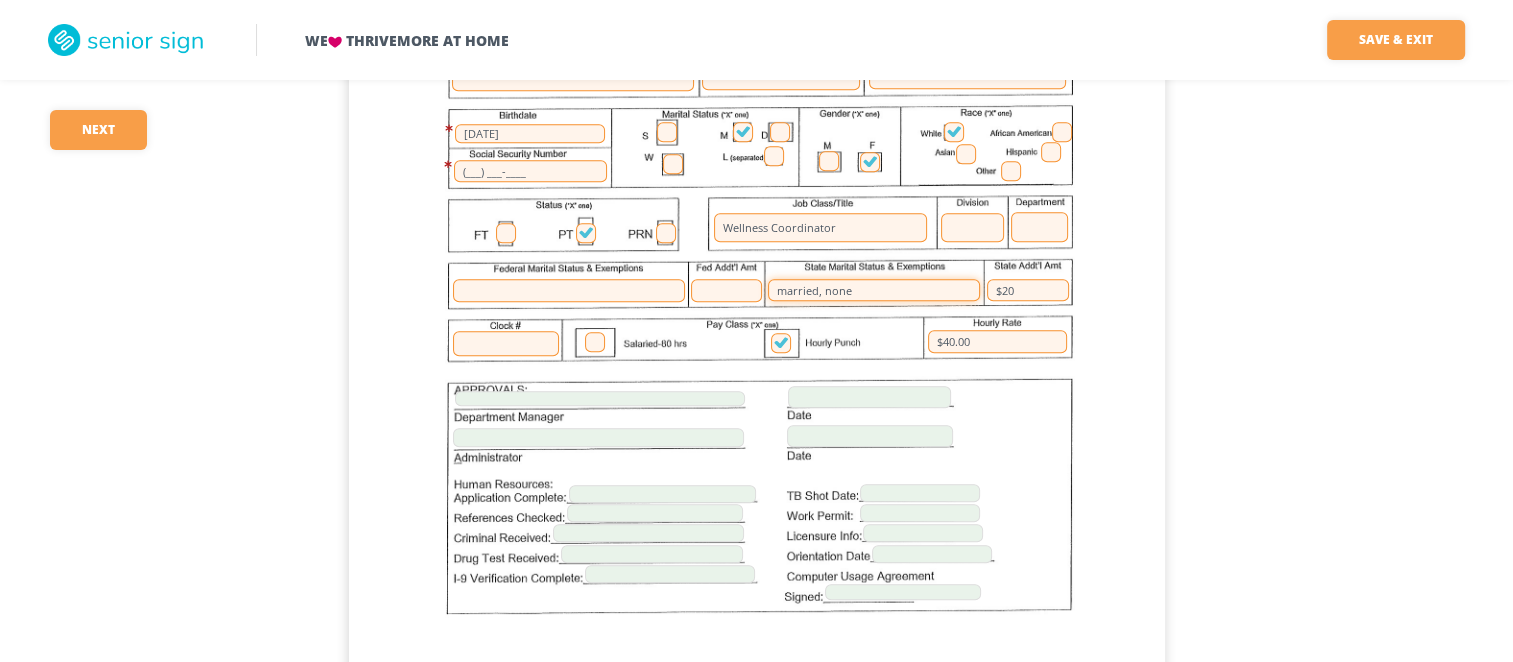 click on "married, none" at bounding box center [874, 290] 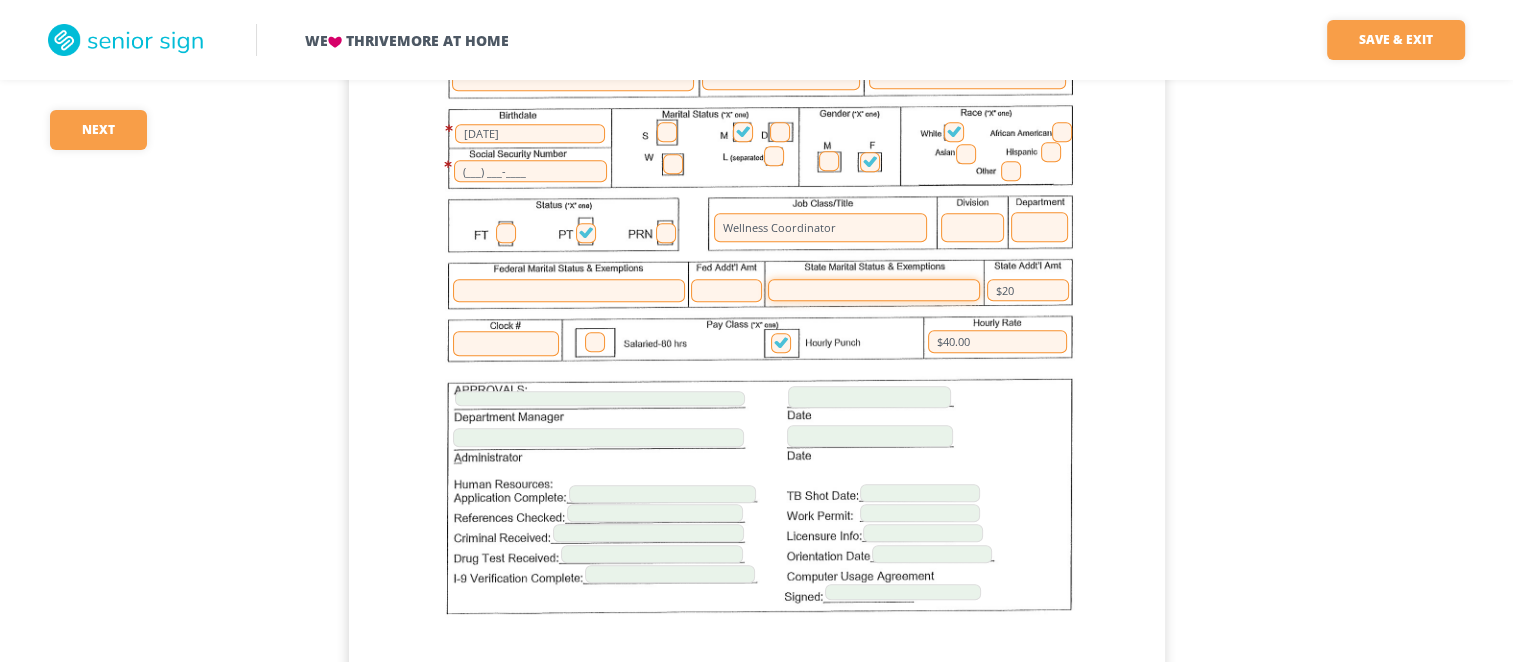 type 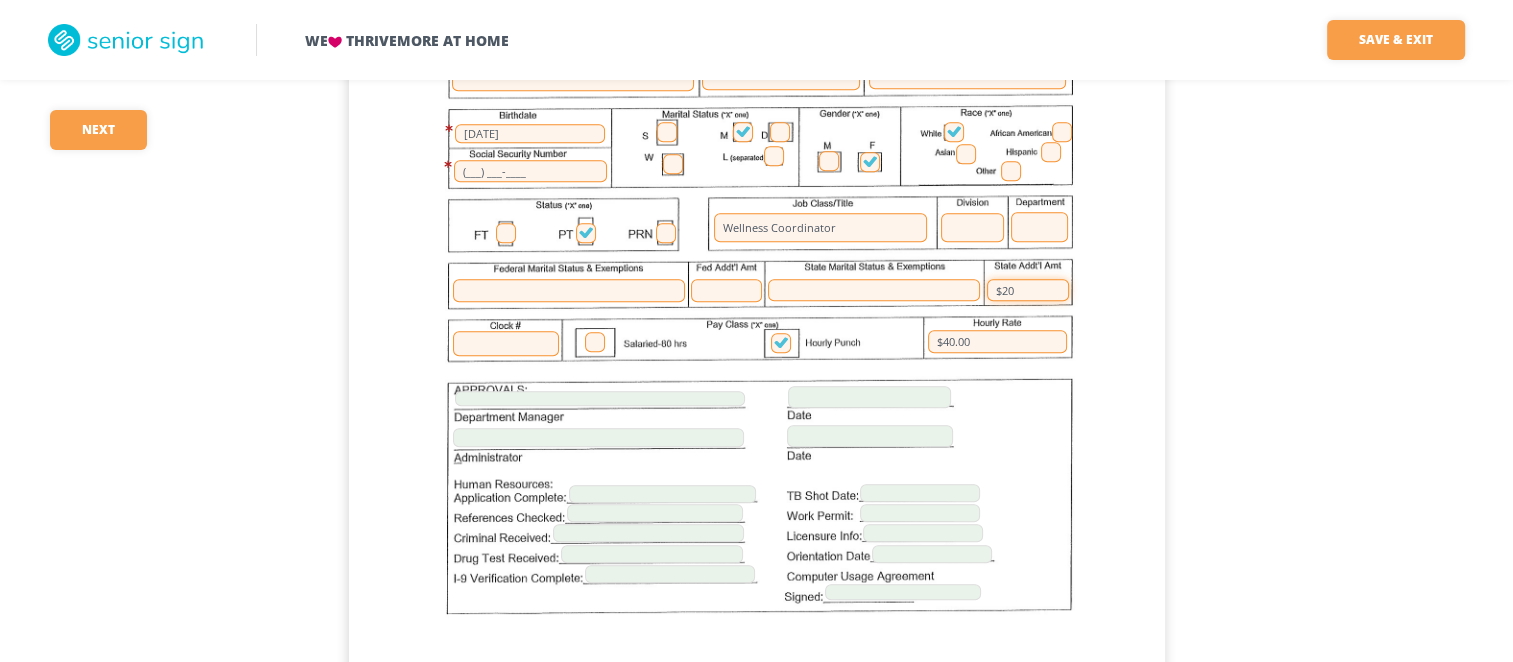 click on "$20" at bounding box center (1028, 290) 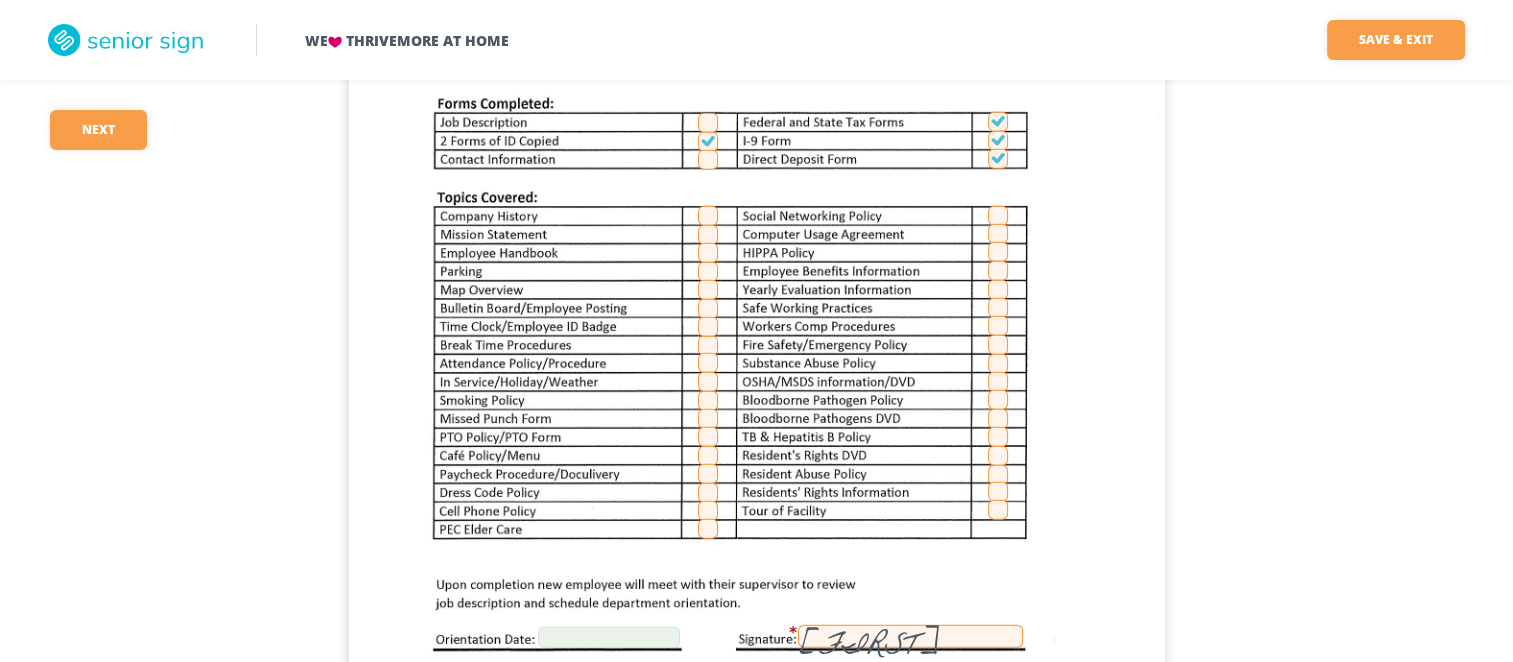 scroll, scrollTop: 4523, scrollLeft: 0, axis: vertical 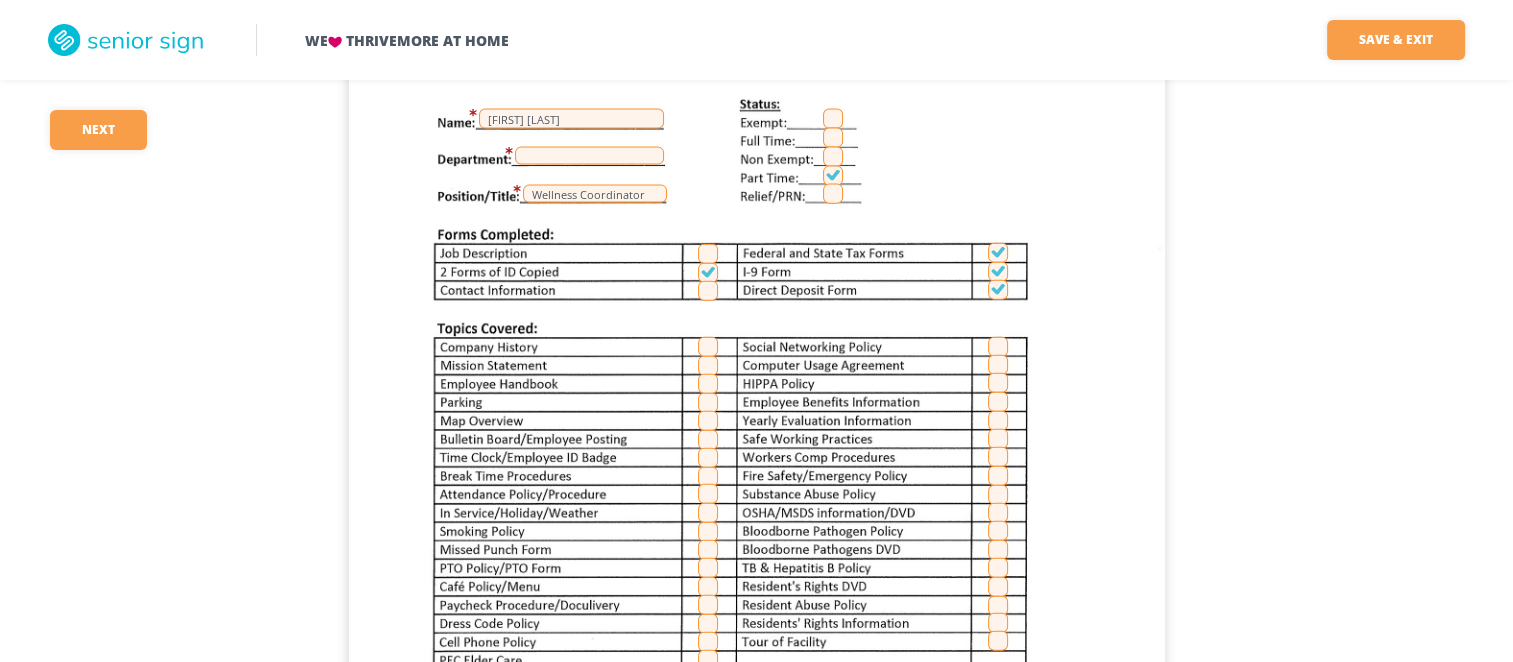 type 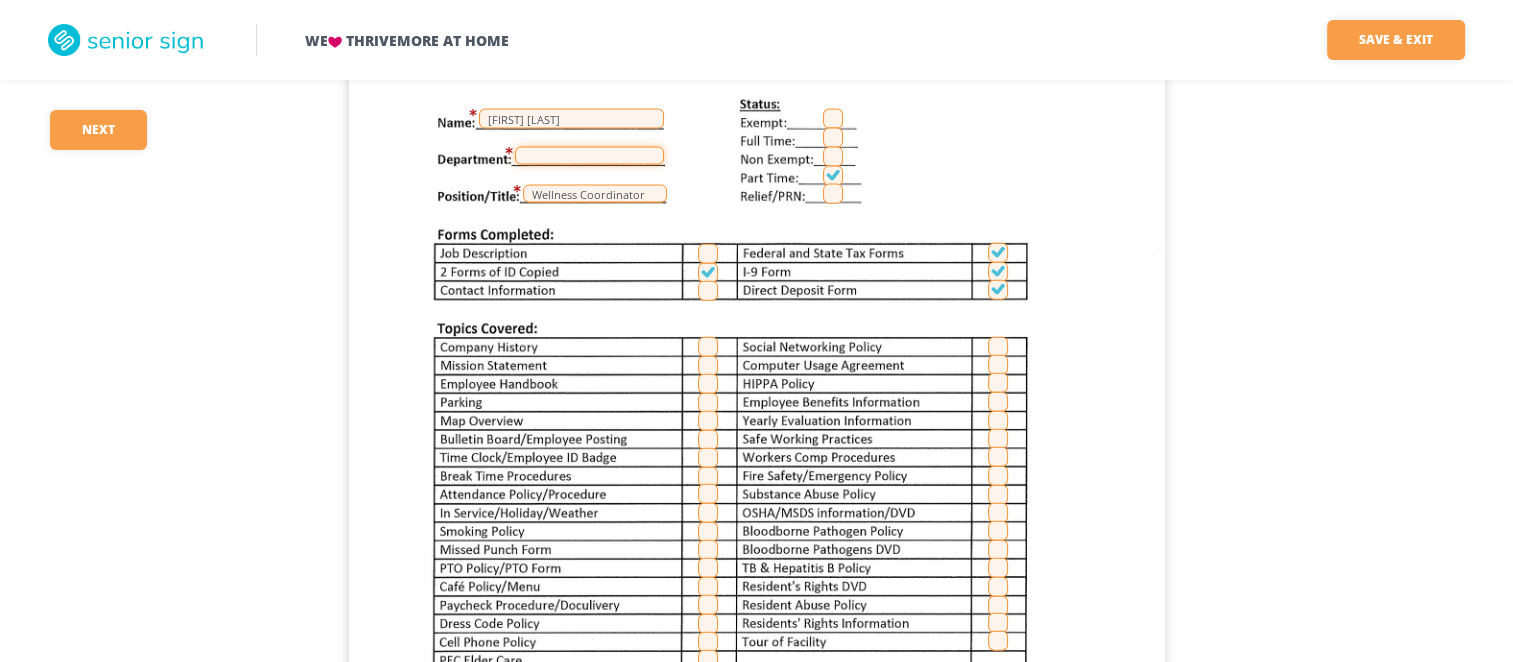 click at bounding box center (589, 156) 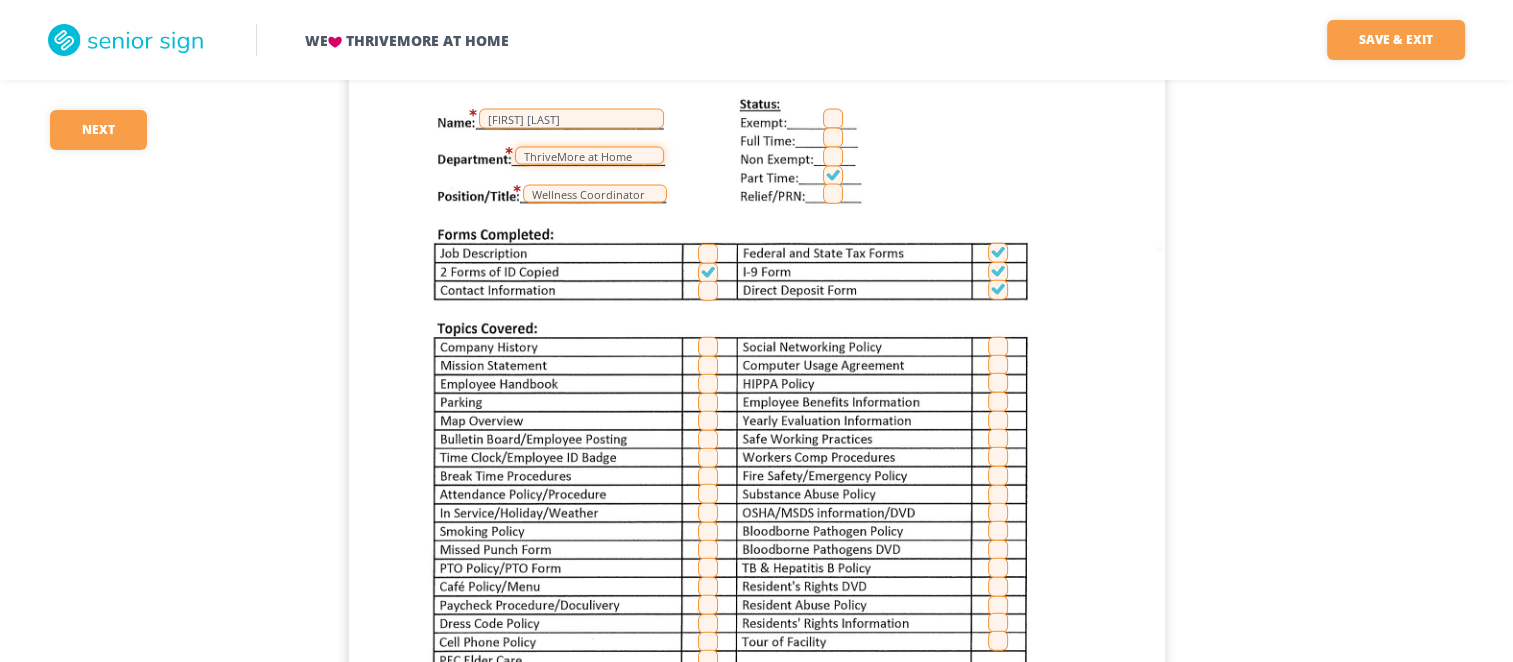 type on "ThriveMore at Home" 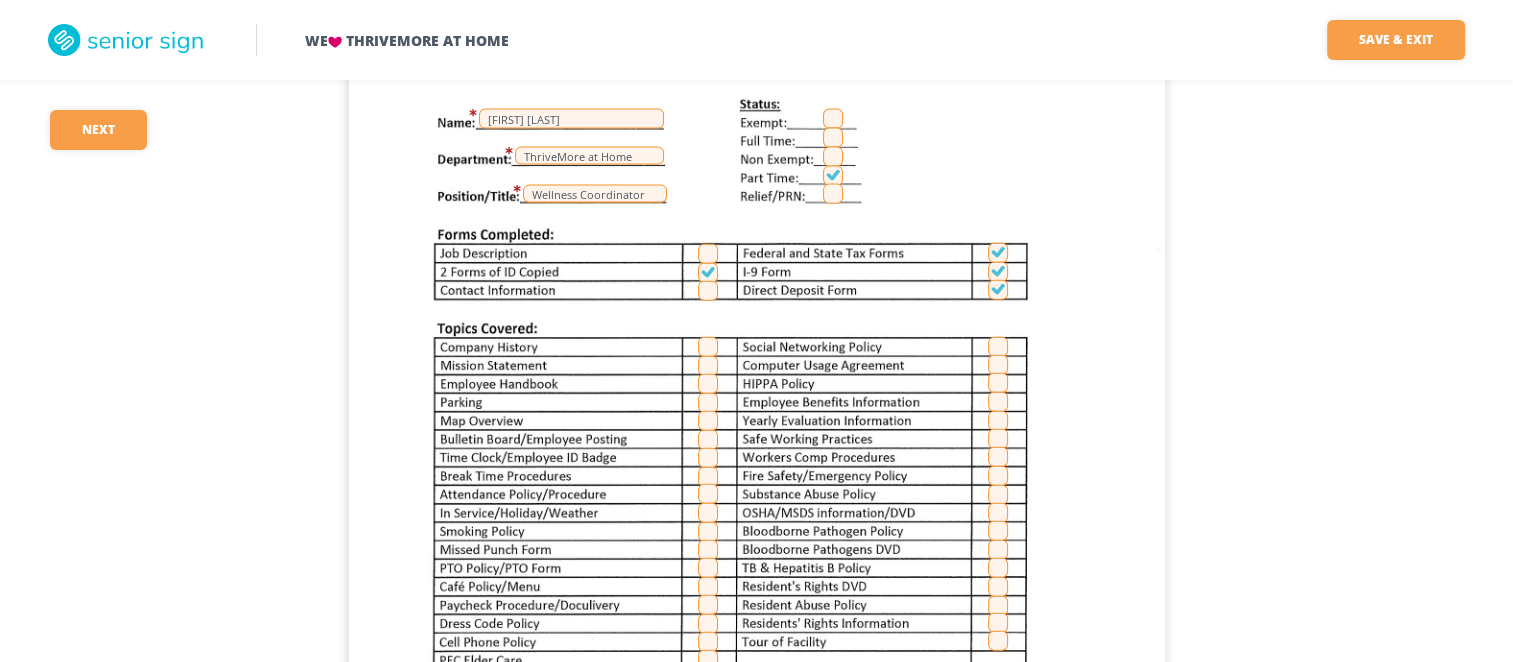 click on "Chandler Bauer ThriveMore at Home Wellness Coordinator Chandler Bauer" at bounding box center (757, 416) 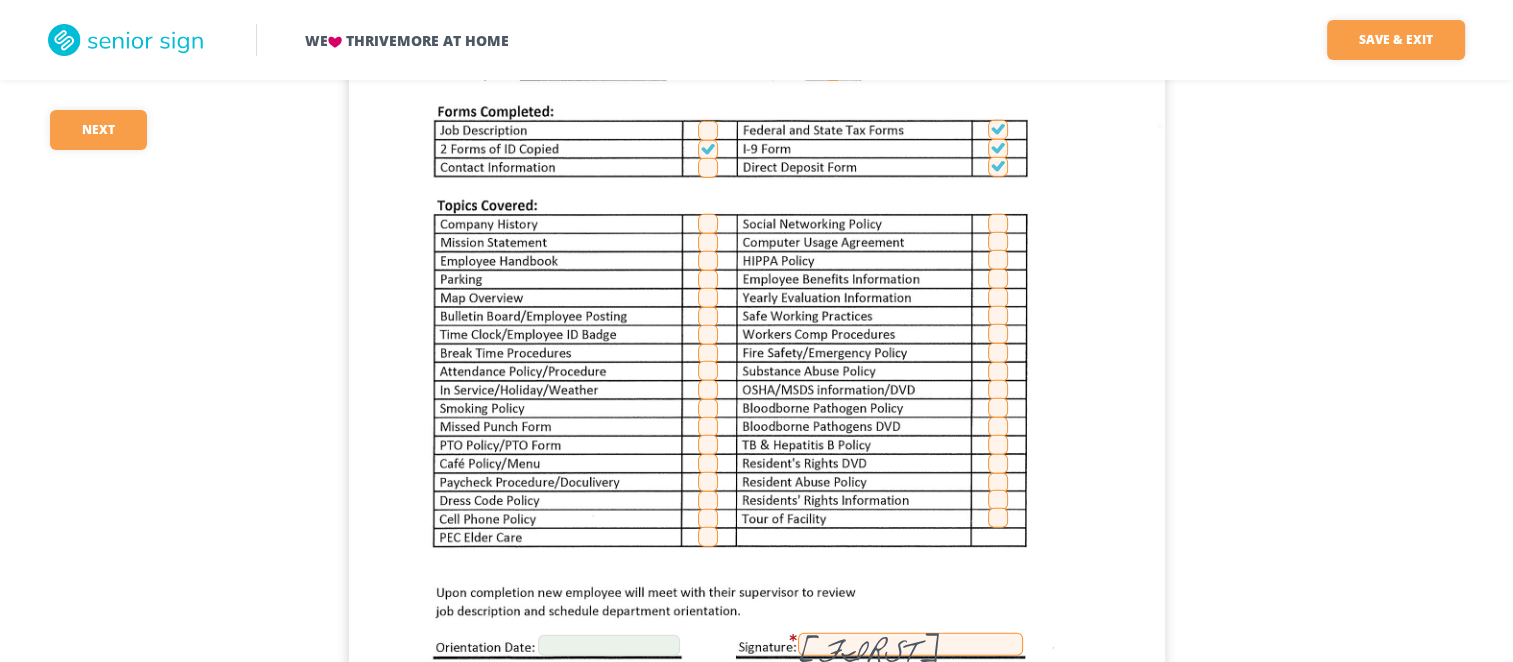 scroll, scrollTop: 4647, scrollLeft: 0, axis: vertical 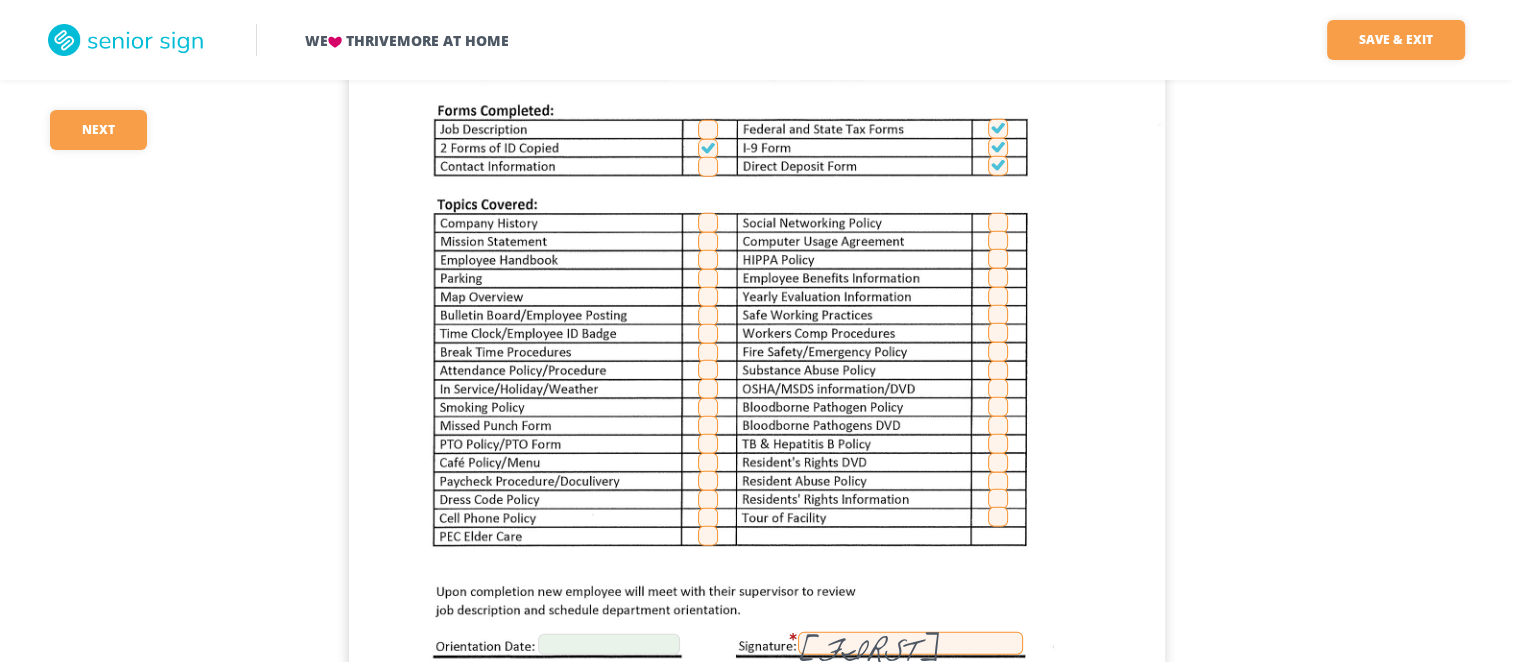 click at bounding box center (708, 167) 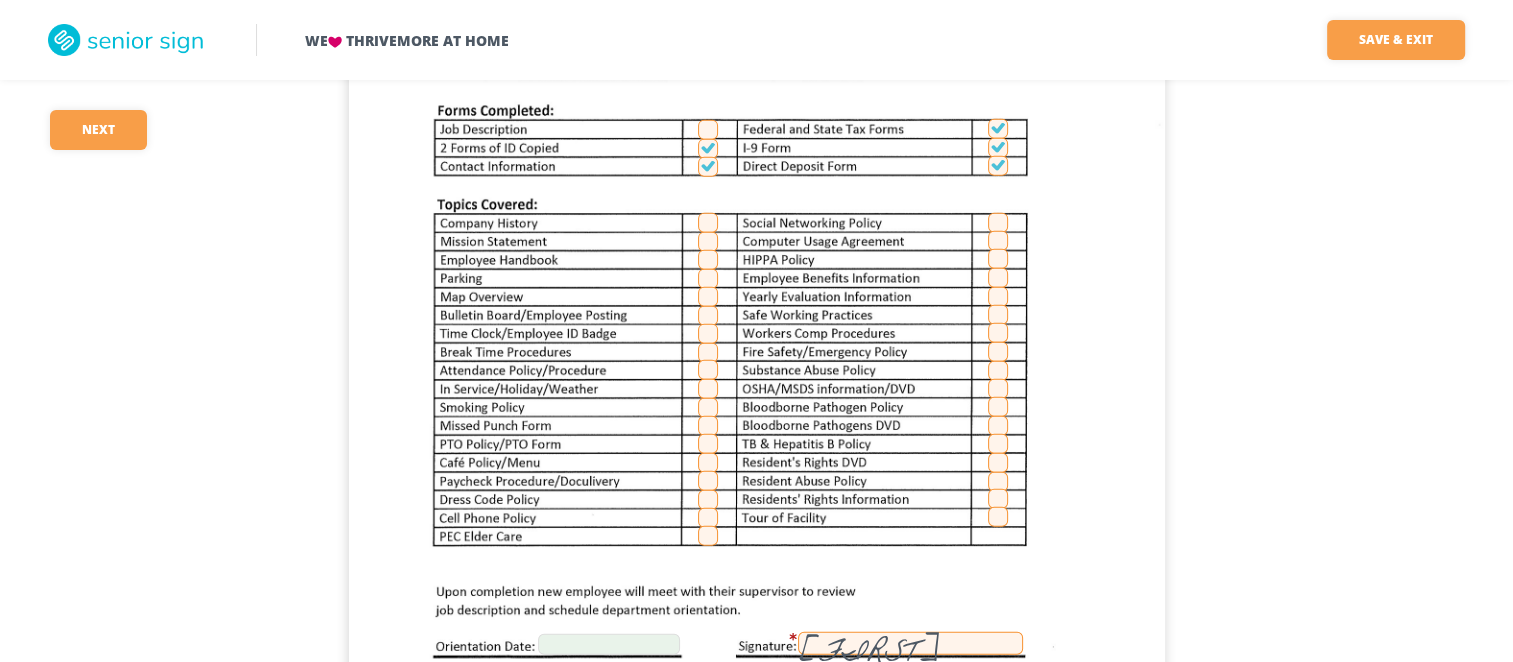 click at bounding box center [708, 130] 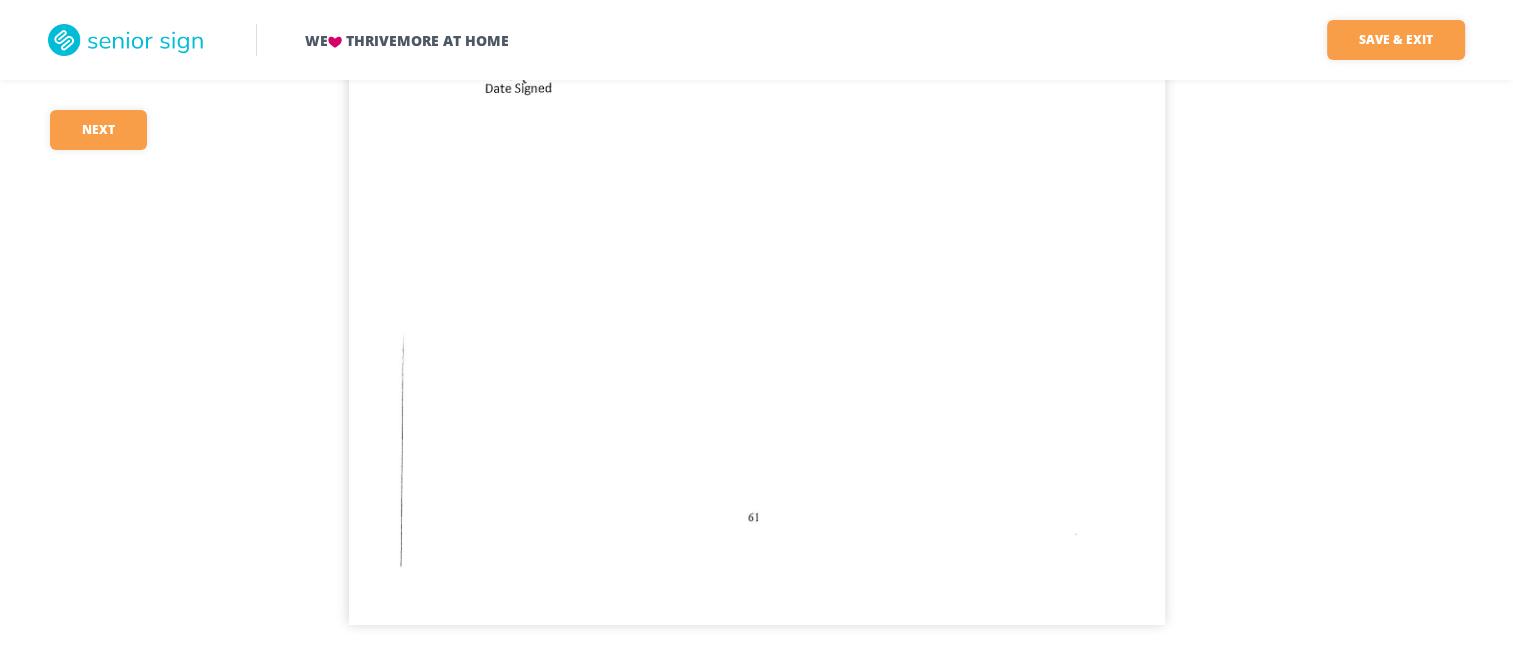 scroll, scrollTop: 28290, scrollLeft: 0, axis: vertical 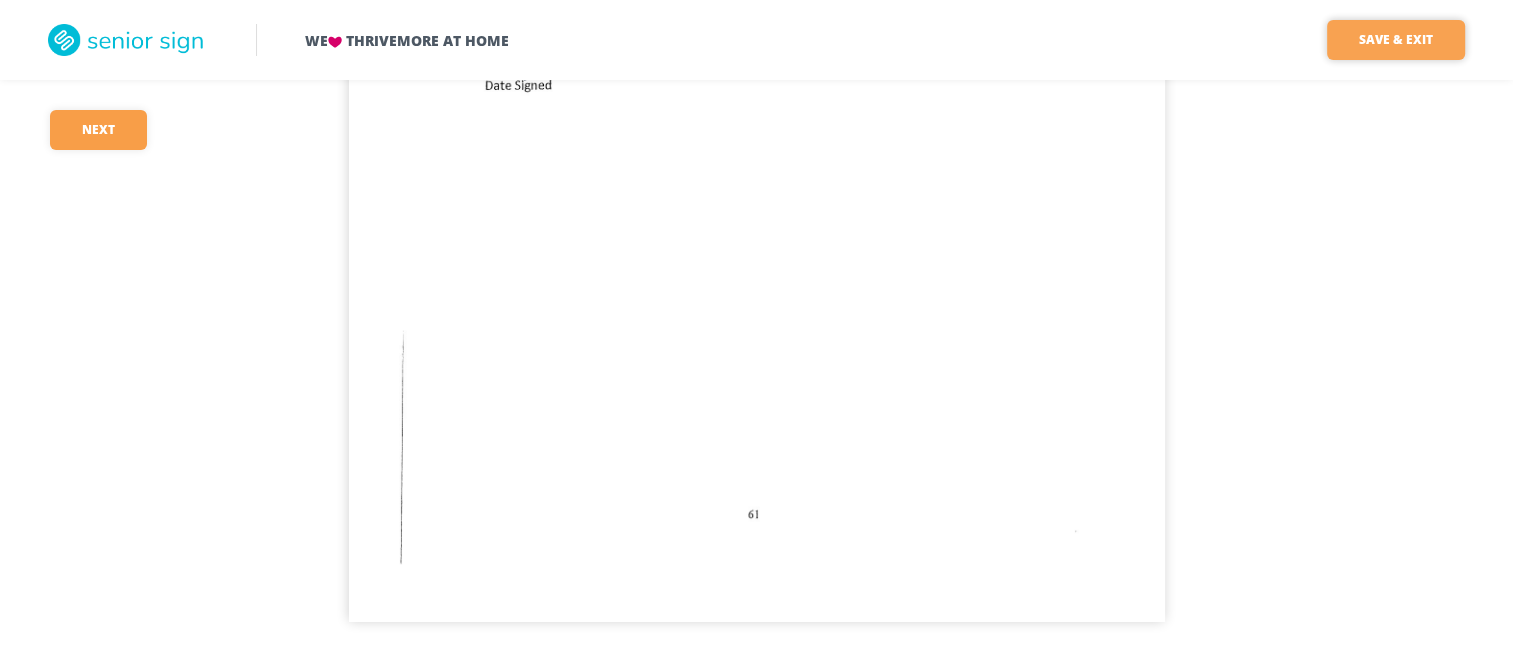 click on "Save & Exit" at bounding box center (1396, 40) 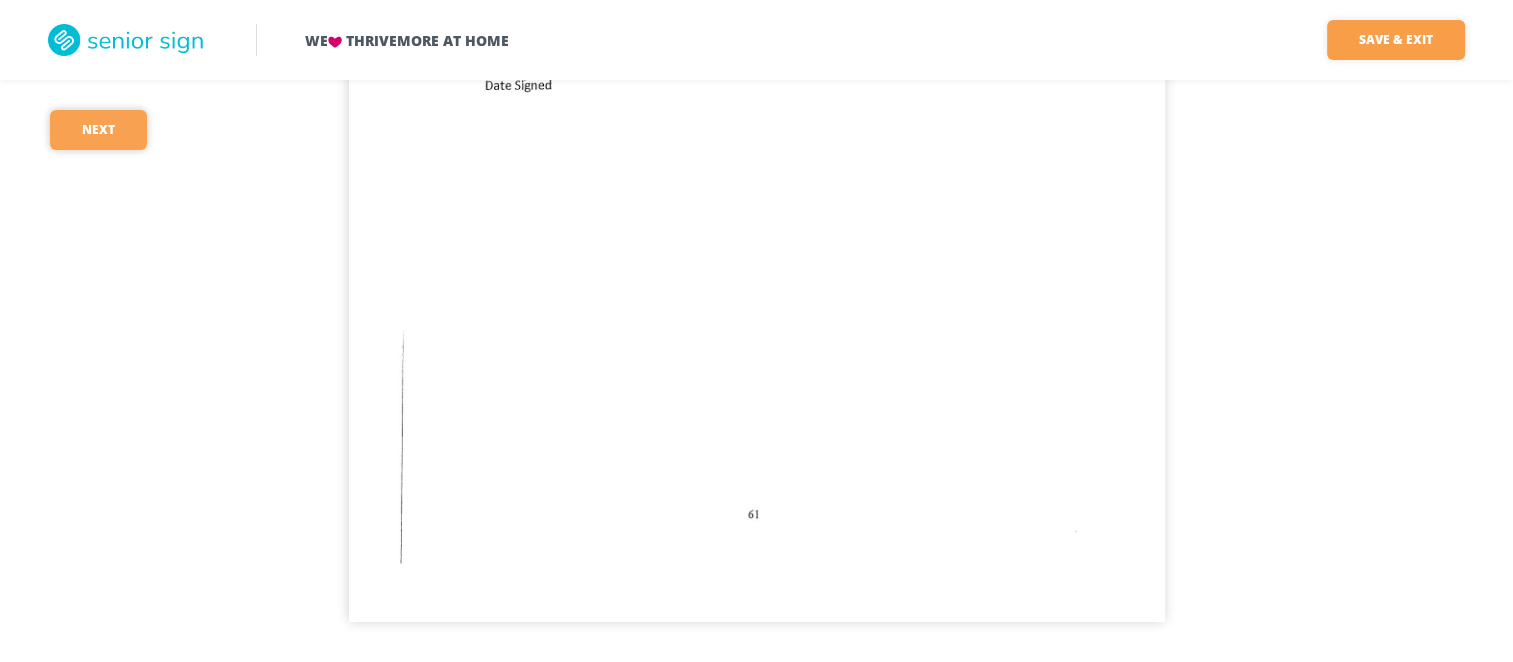 click on "Next" at bounding box center (98, 130) 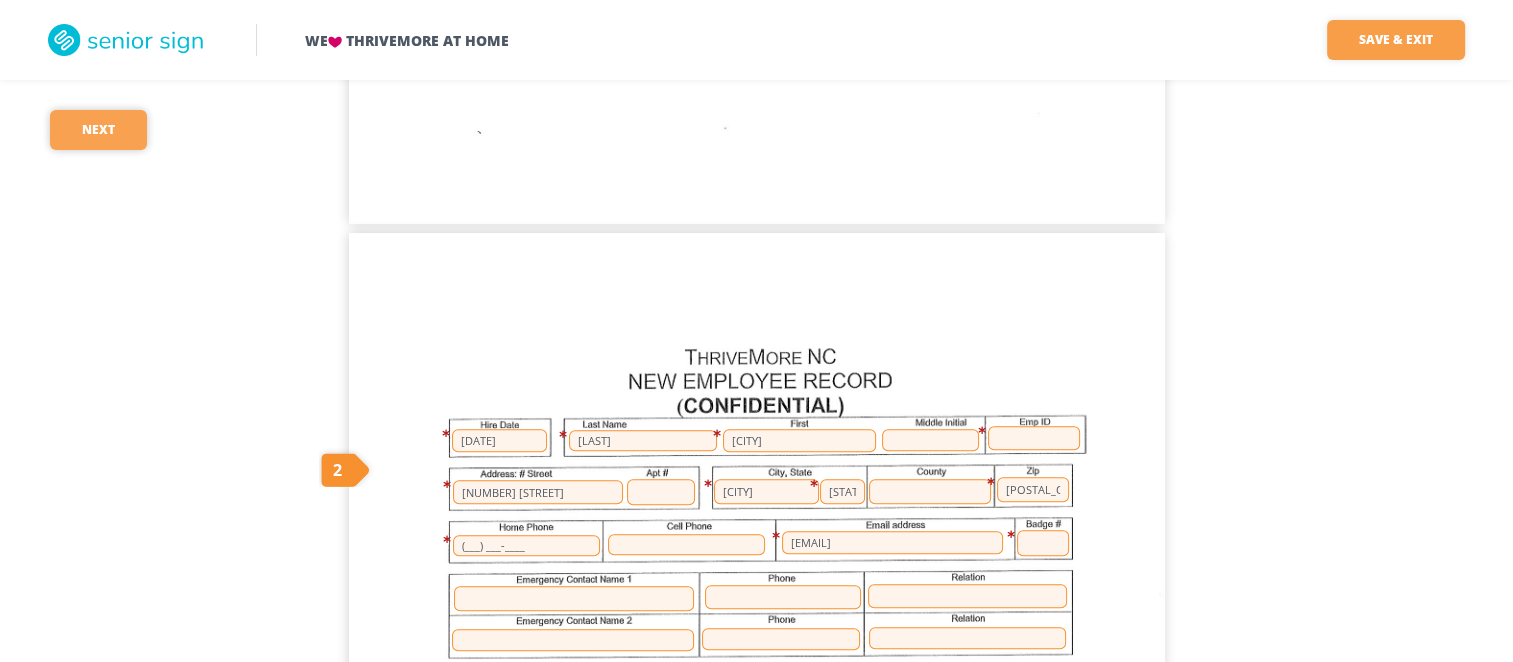 scroll, scrollTop: 979, scrollLeft: 0, axis: vertical 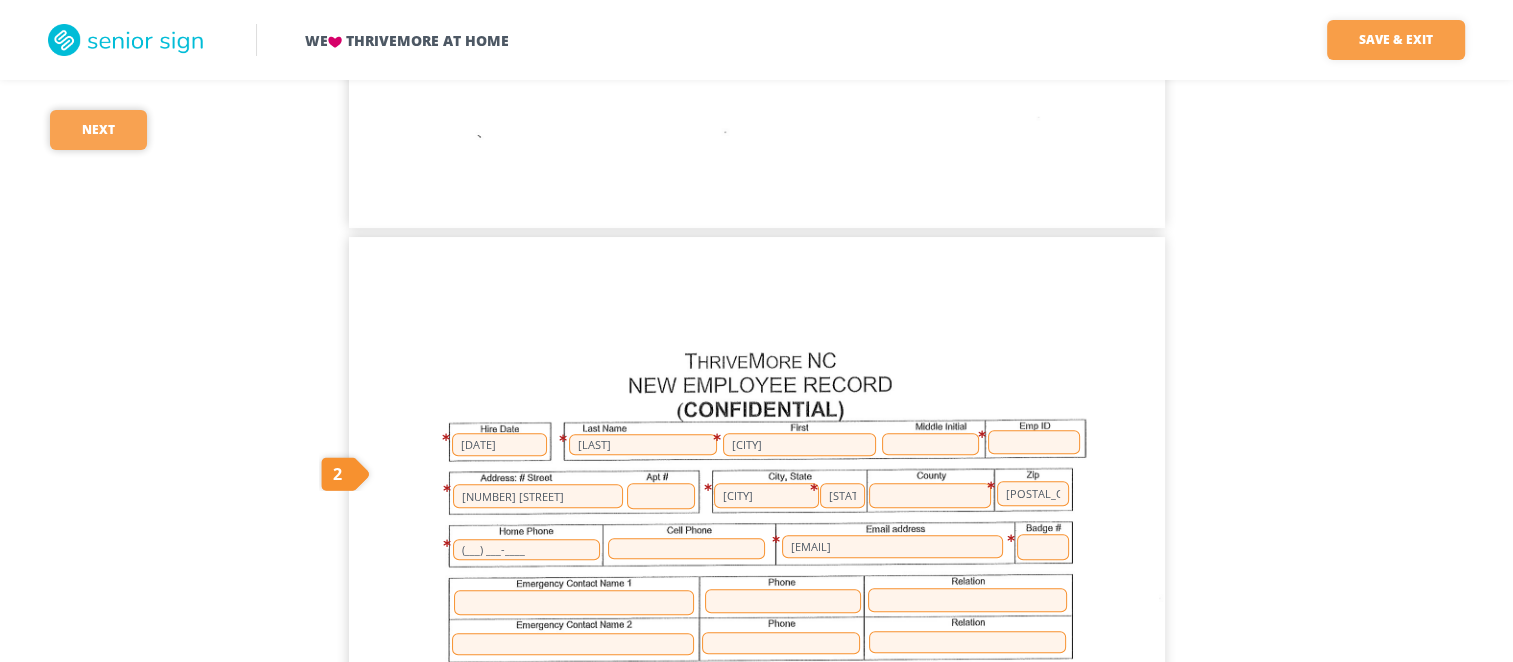 click on "Next" at bounding box center [98, 130] 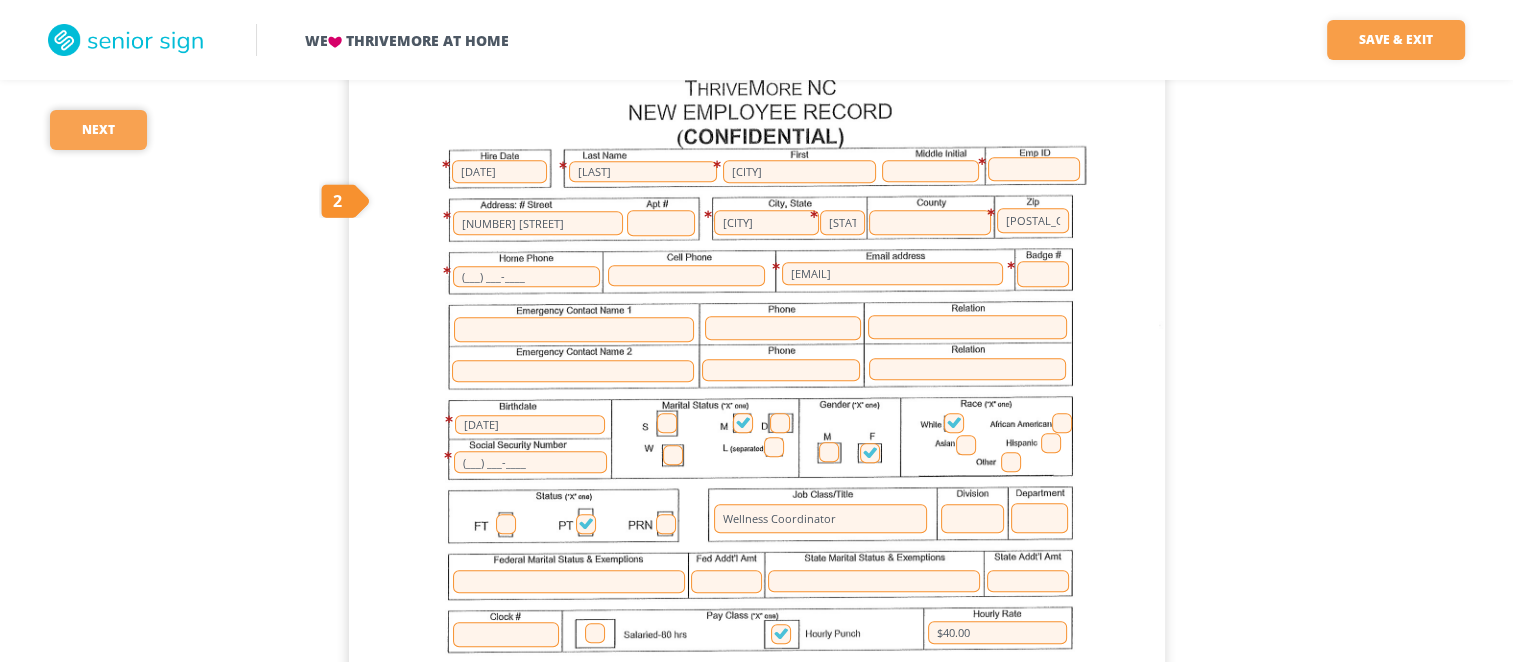 scroll, scrollTop: 1256, scrollLeft: 0, axis: vertical 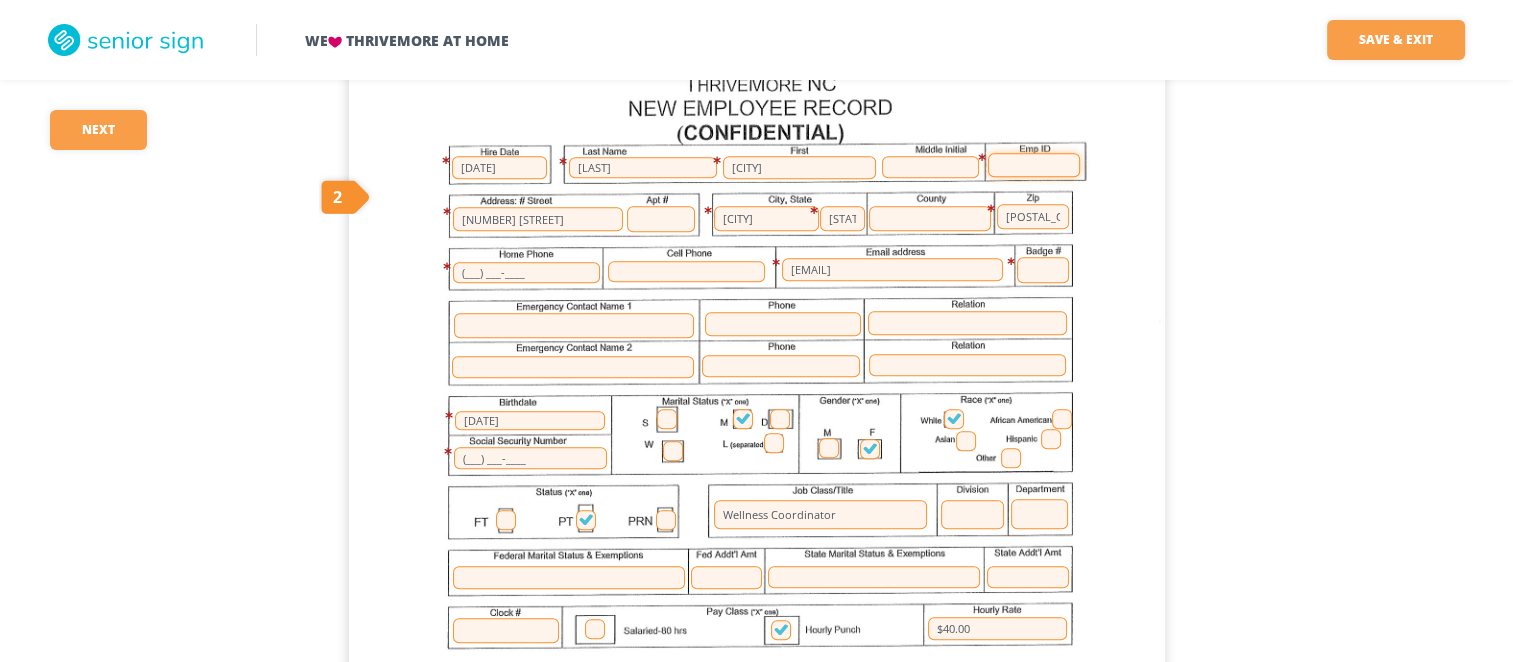 click at bounding box center [1034, 165] 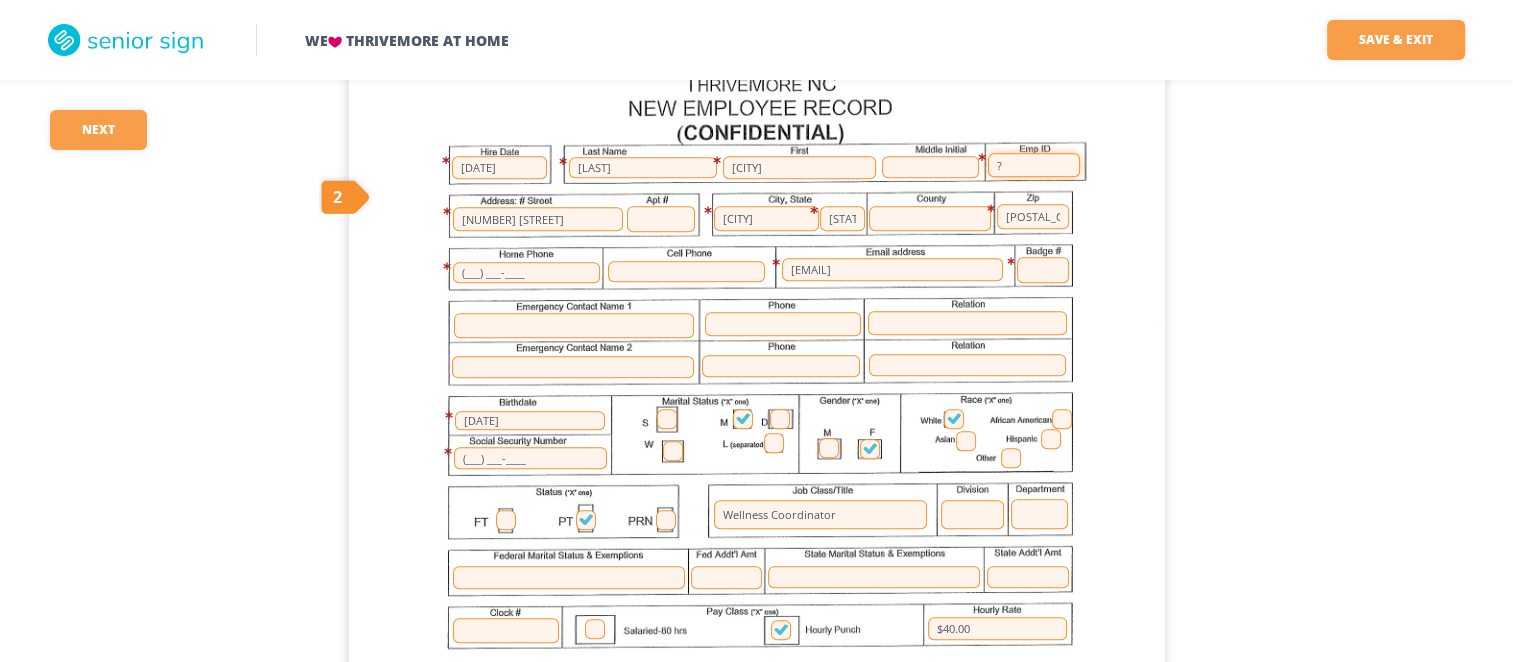type on "?" 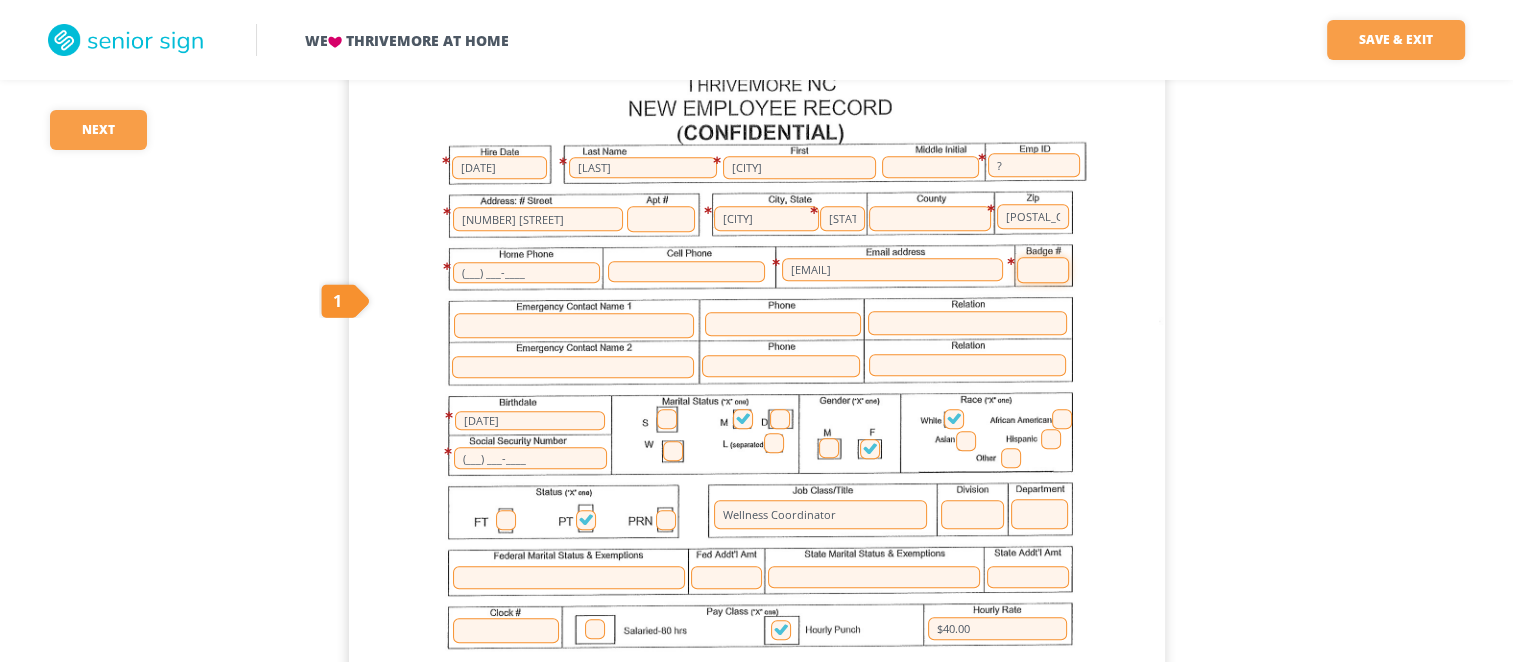 click at bounding box center [1043, 270] 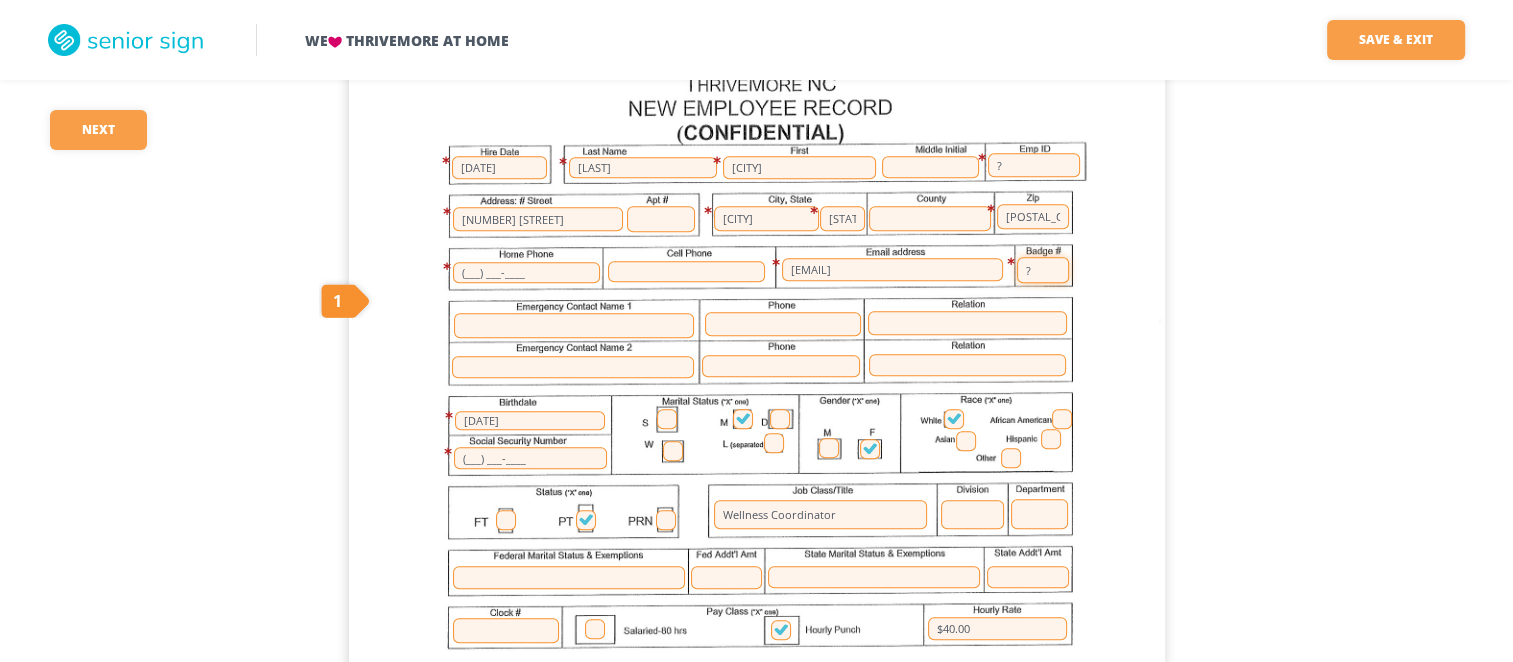 type on "?" 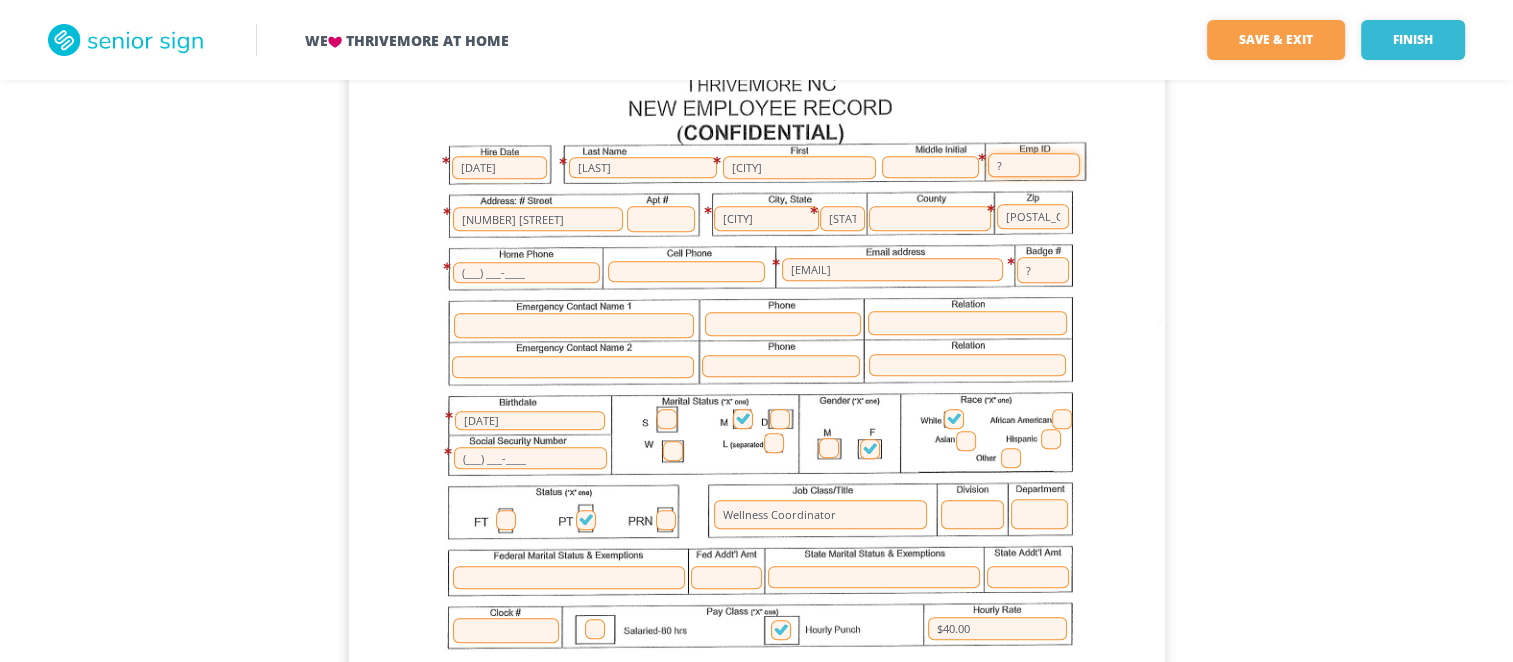 click on "?" at bounding box center (1034, 165) 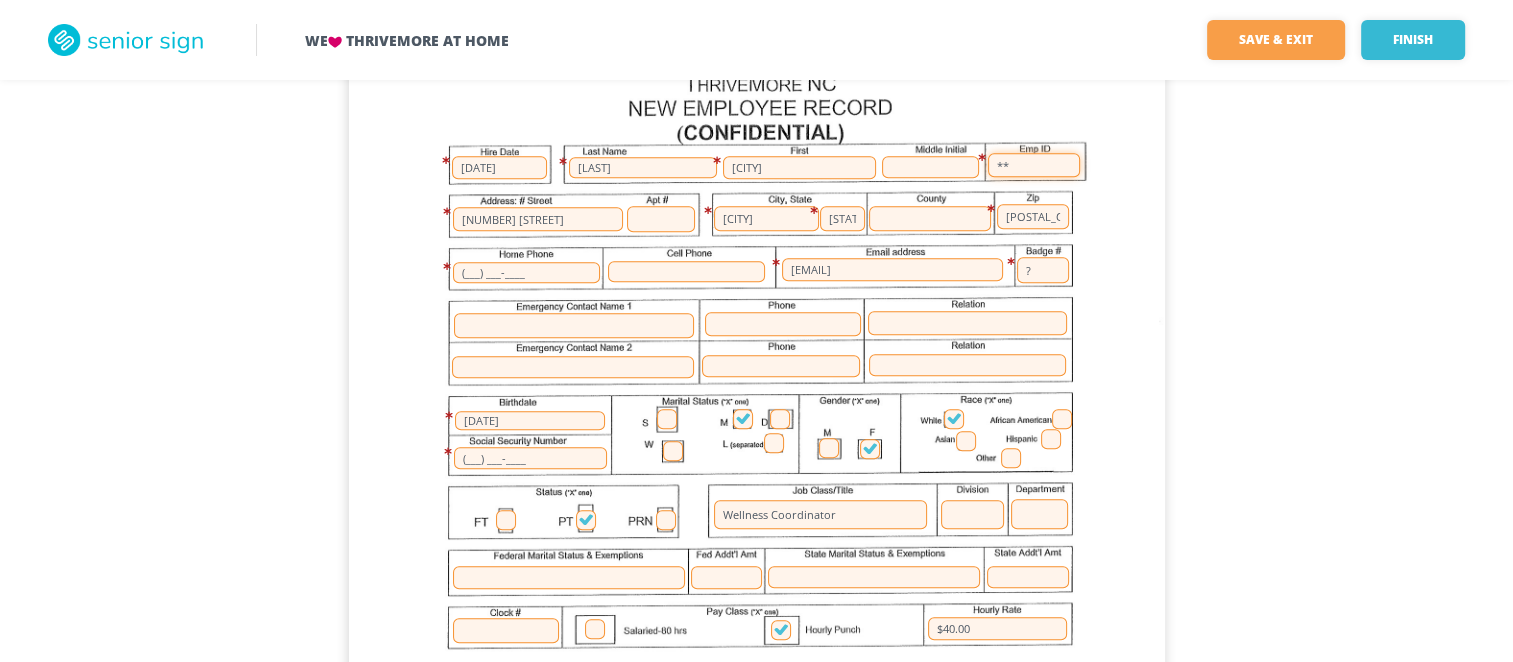 type on "**" 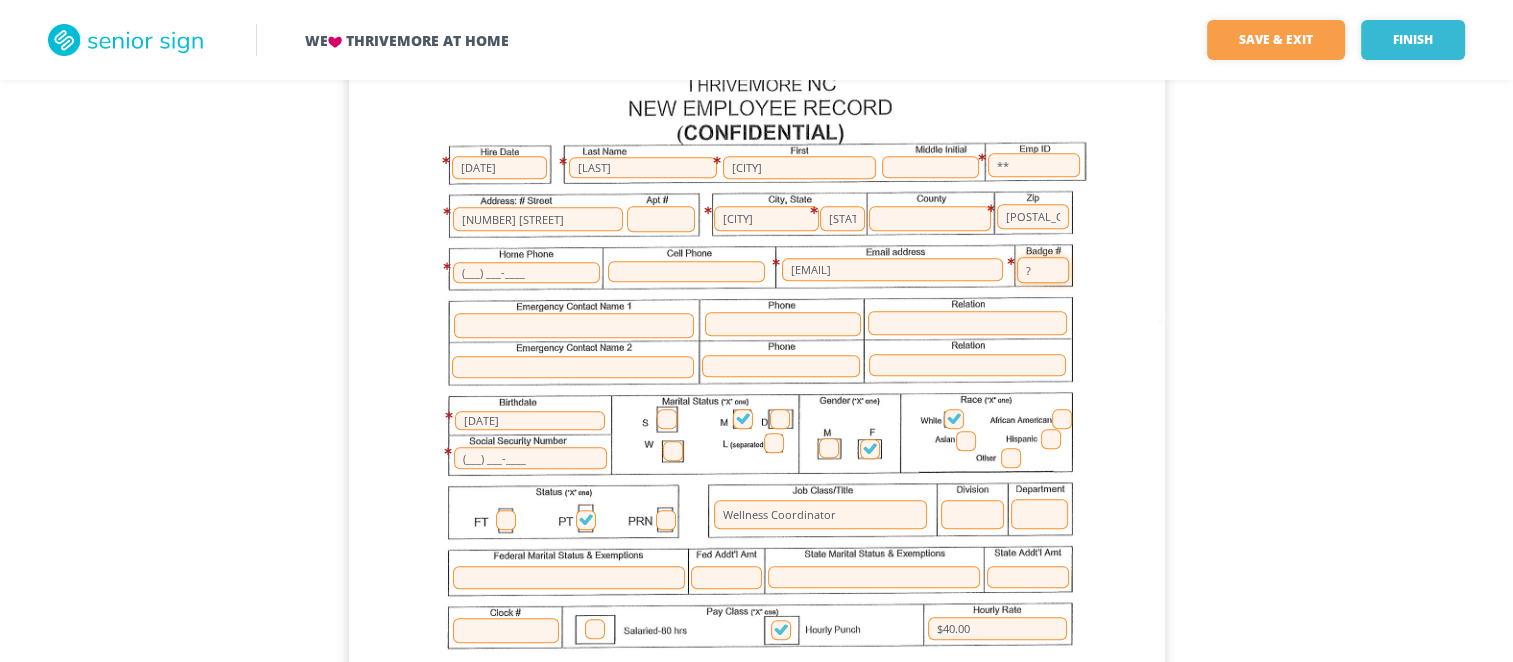 click on "?" at bounding box center (1043, 270) 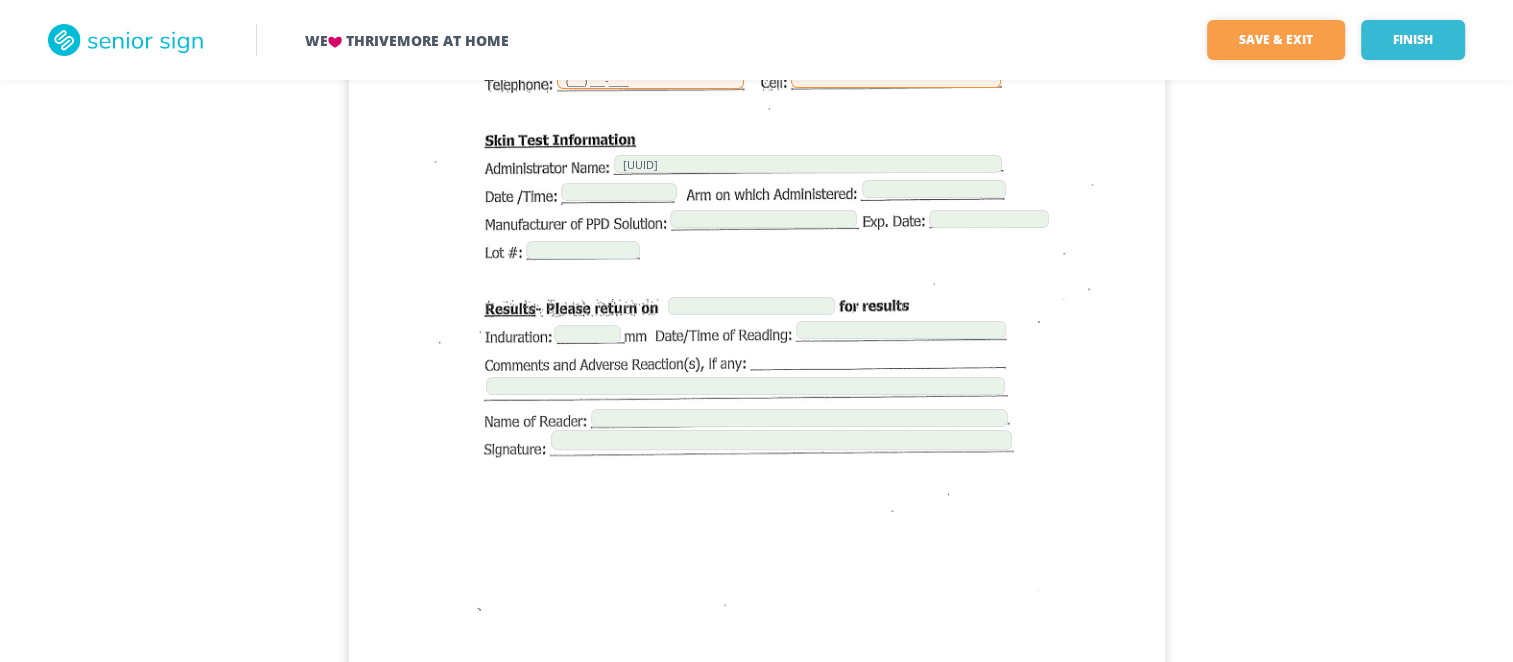 scroll, scrollTop: 462, scrollLeft: 0, axis: vertical 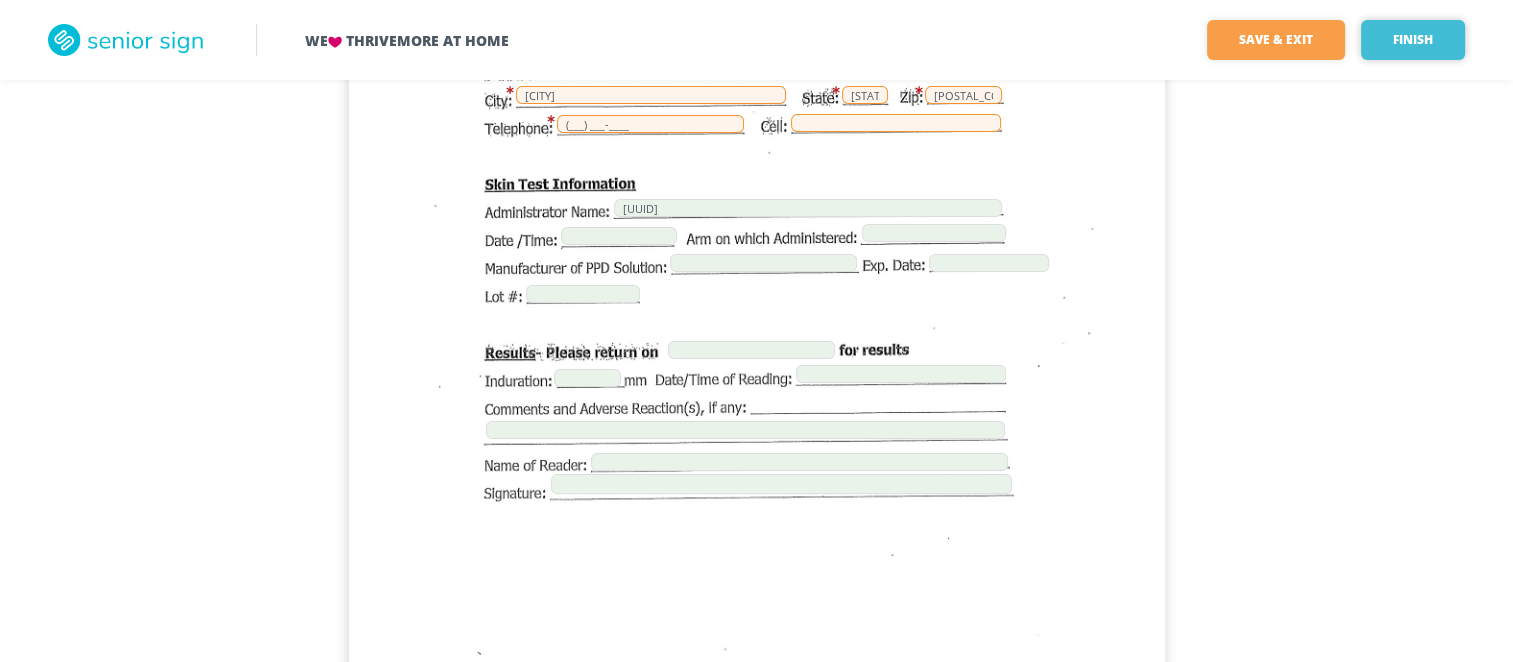 type on "**" 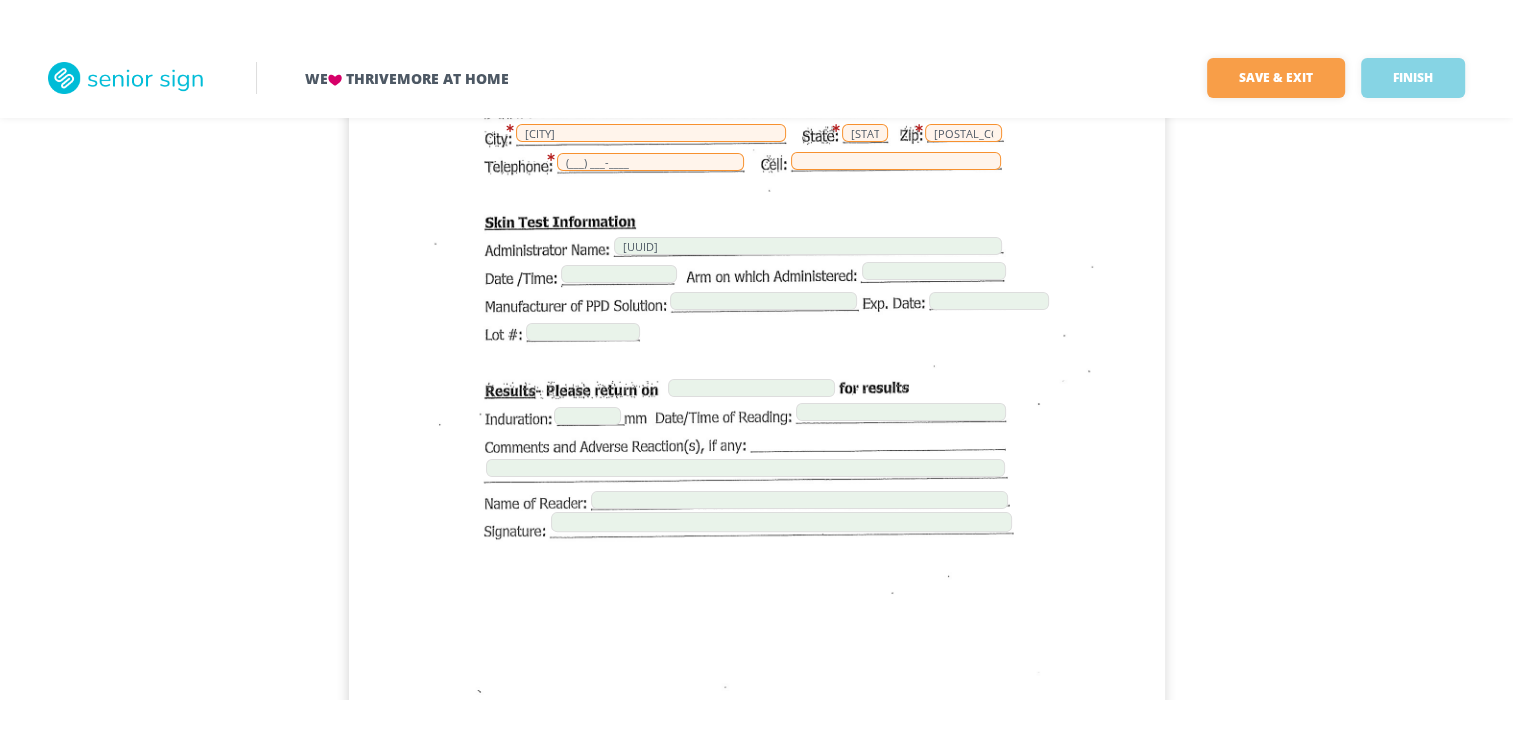 scroll, scrollTop: 0, scrollLeft: 0, axis: both 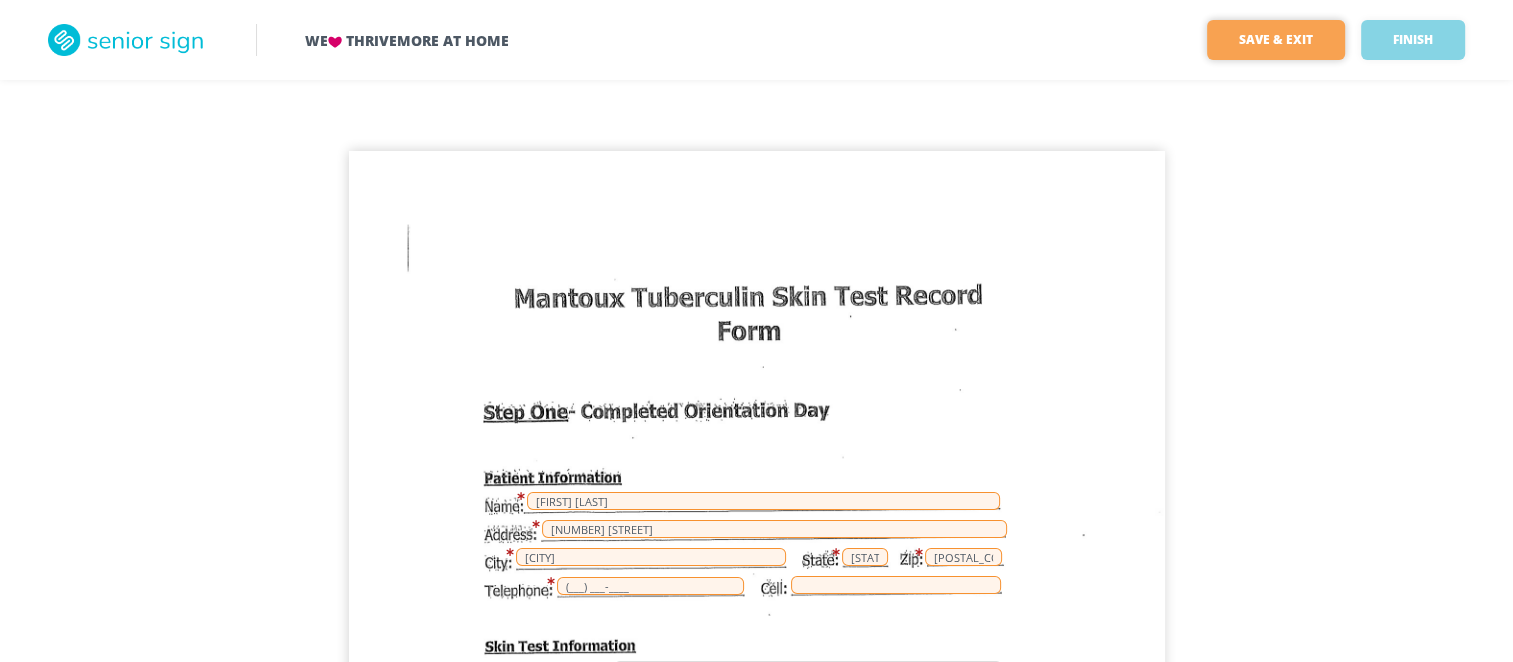 click on "Save & Exit" at bounding box center (1276, 40) 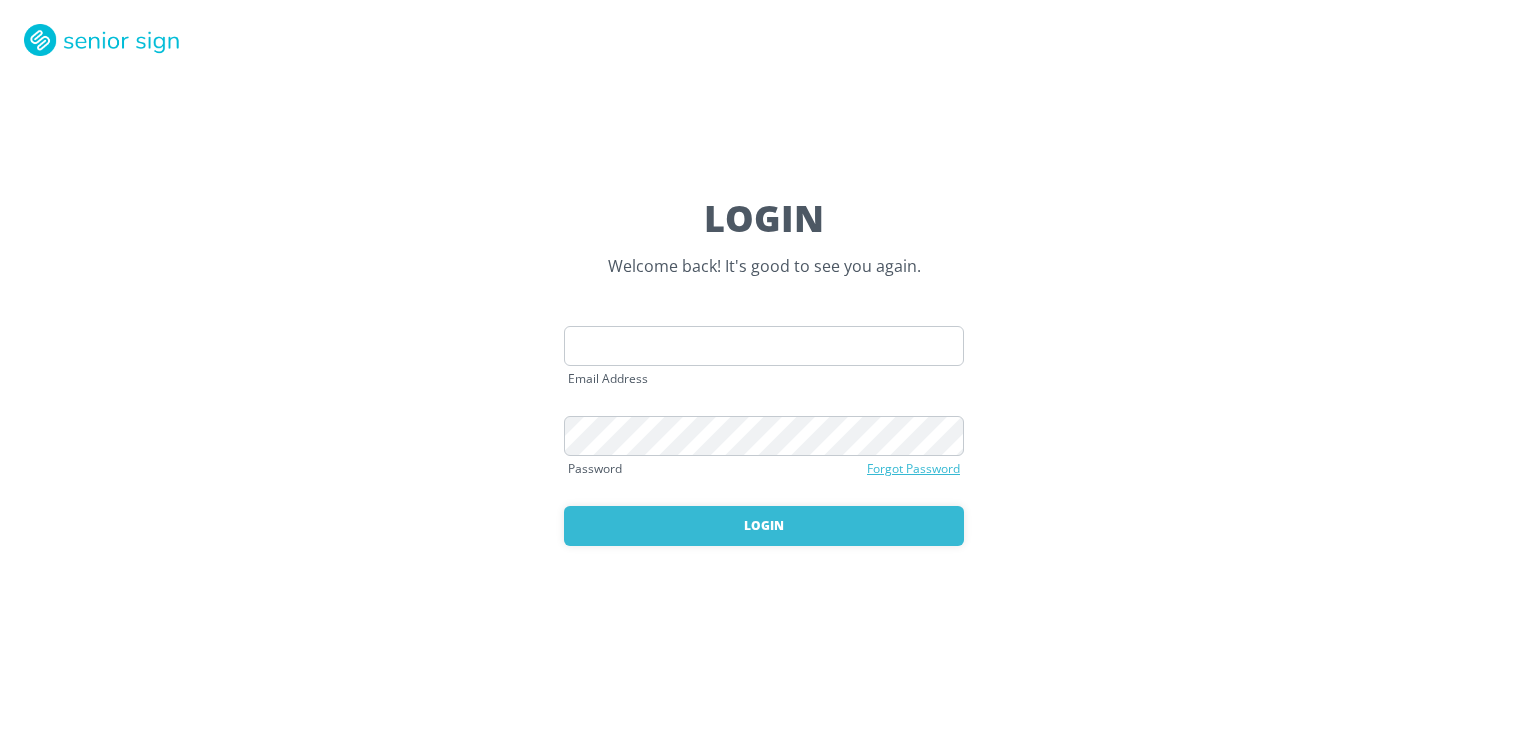scroll, scrollTop: 0, scrollLeft: 0, axis: both 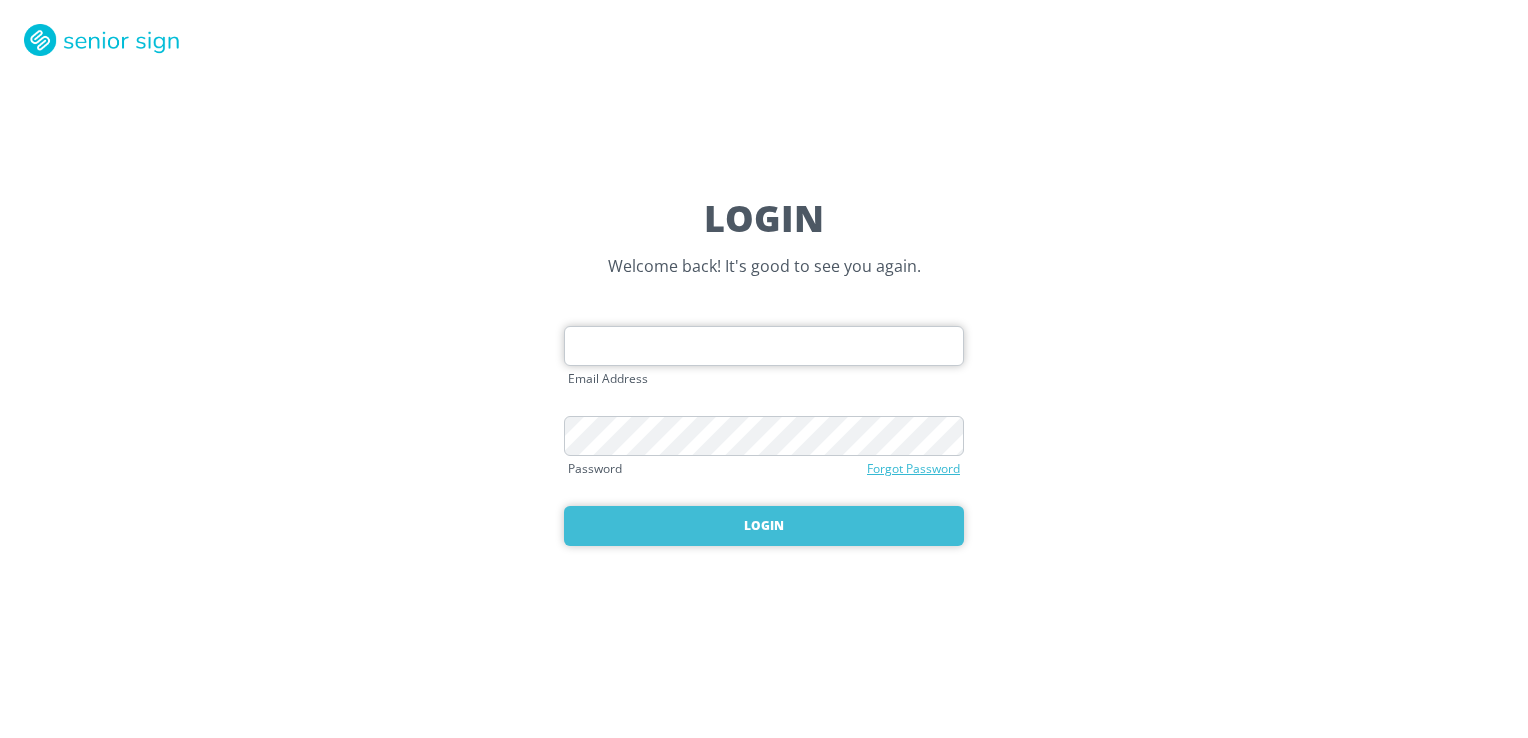type on "[EMAIL]" 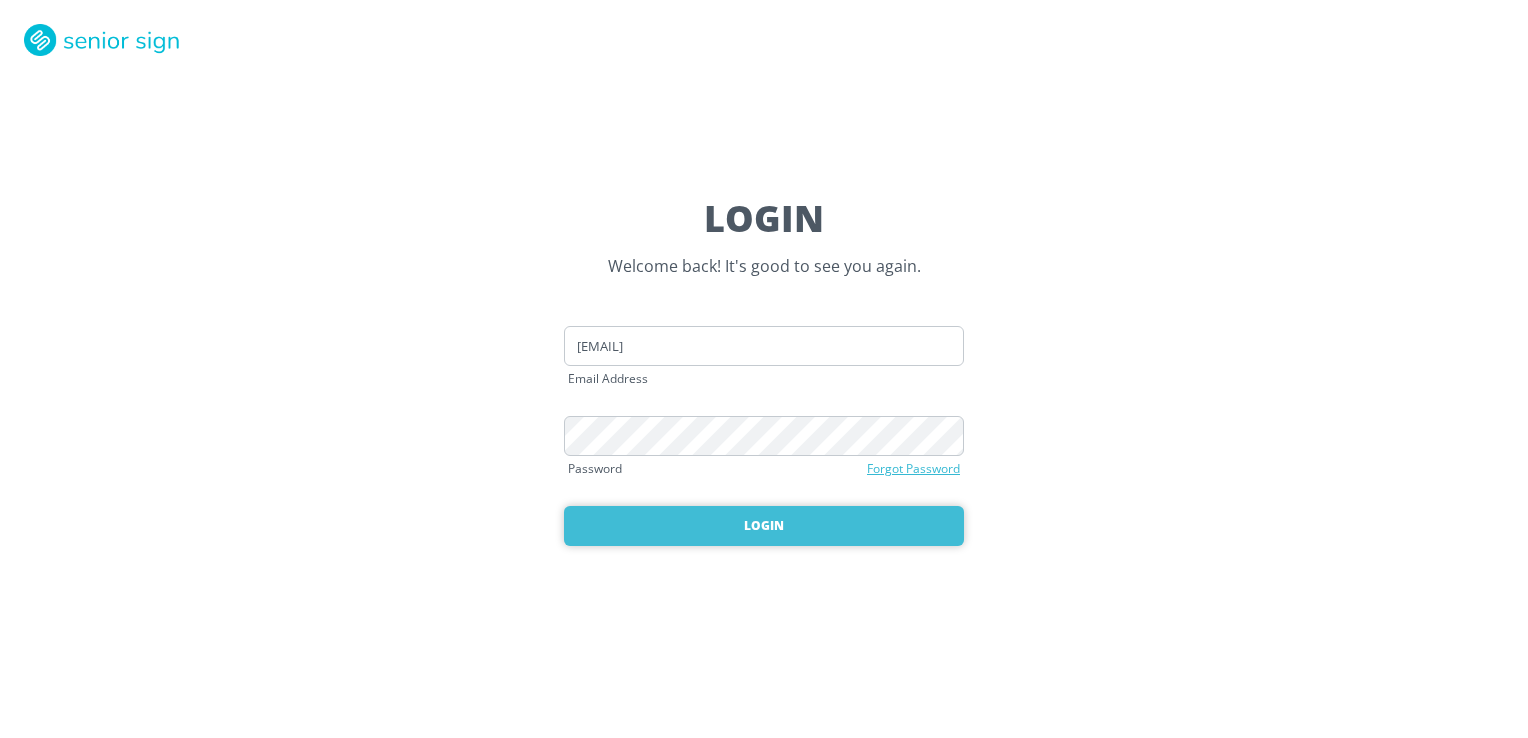 click on "Login" at bounding box center (764, 526) 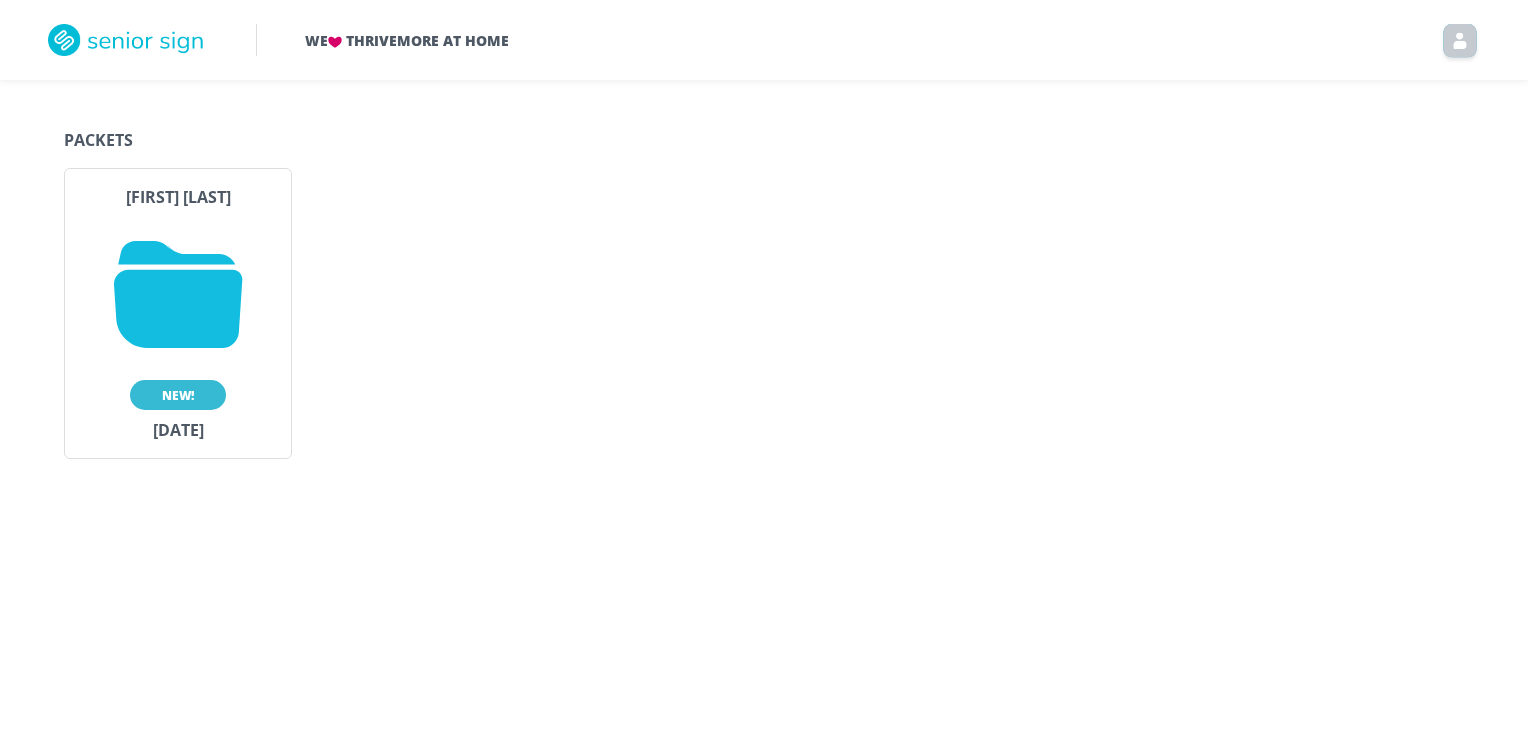 click at bounding box center (178, 294) 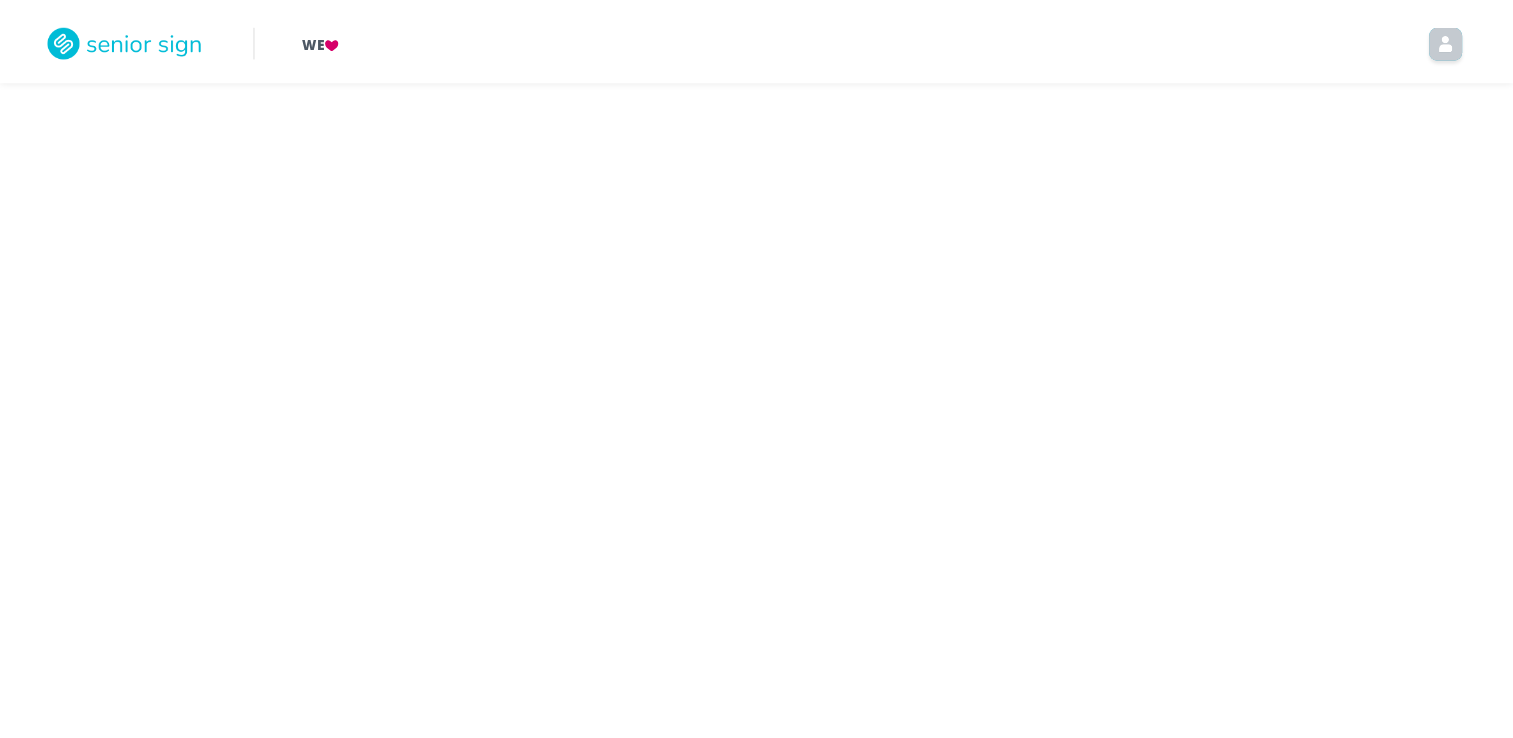 scroll, scrollTop: 0, scrollLeft: 0, axis: both 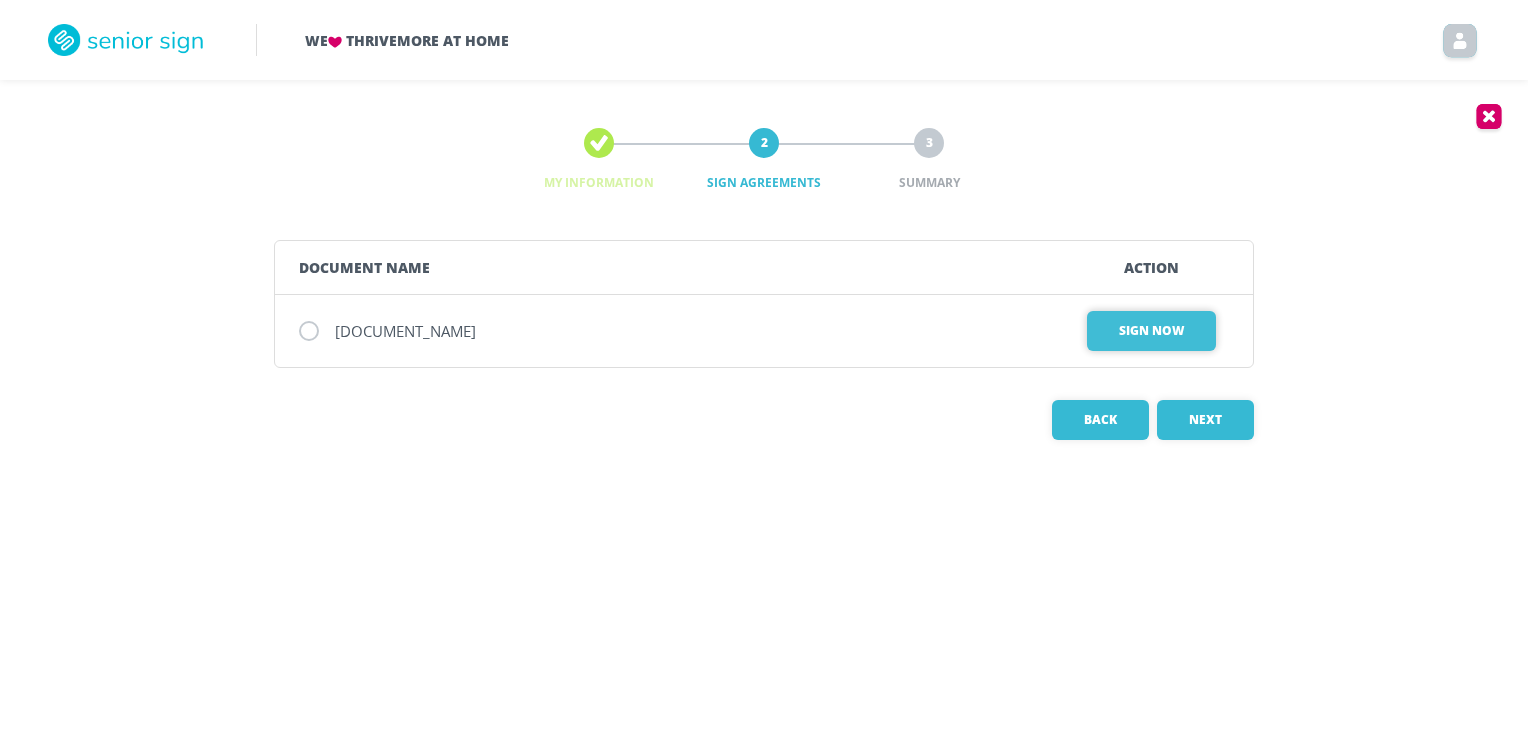 click on "Sign Now" at bounding box center [1151, 331] 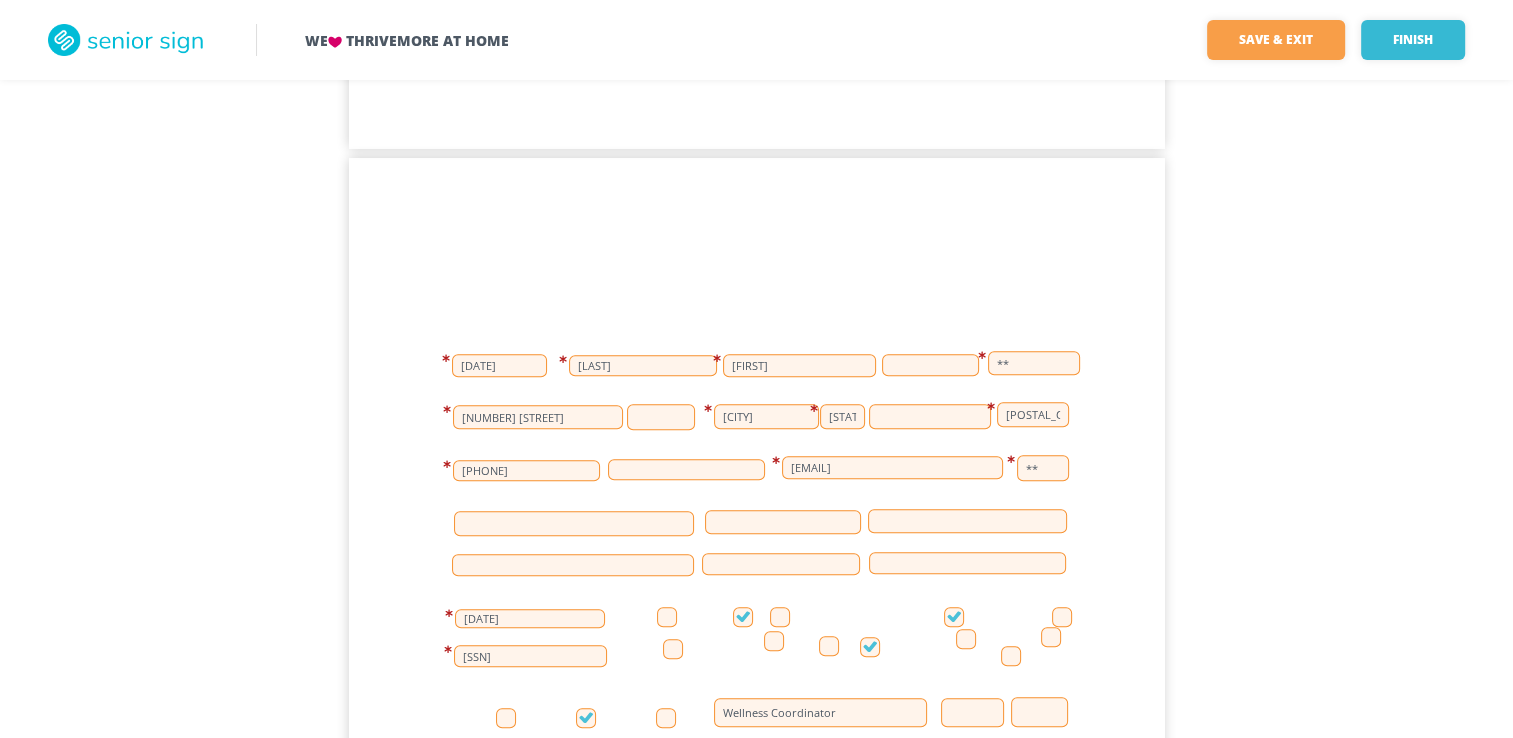 scroll, scrollTop: 1100, scrollLeft: 0, axis: vertical 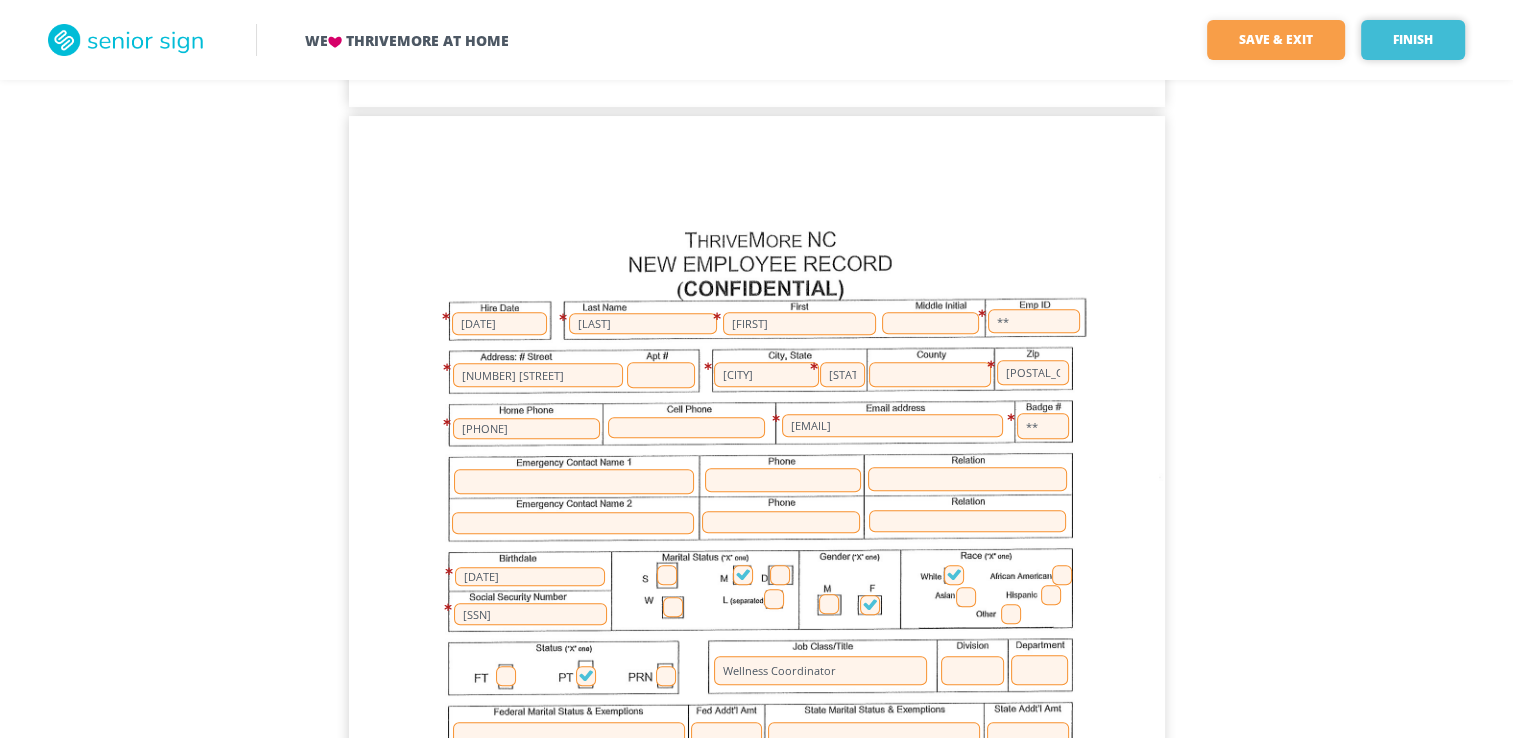 click on "Finish" at bounding box center (1413, 40) 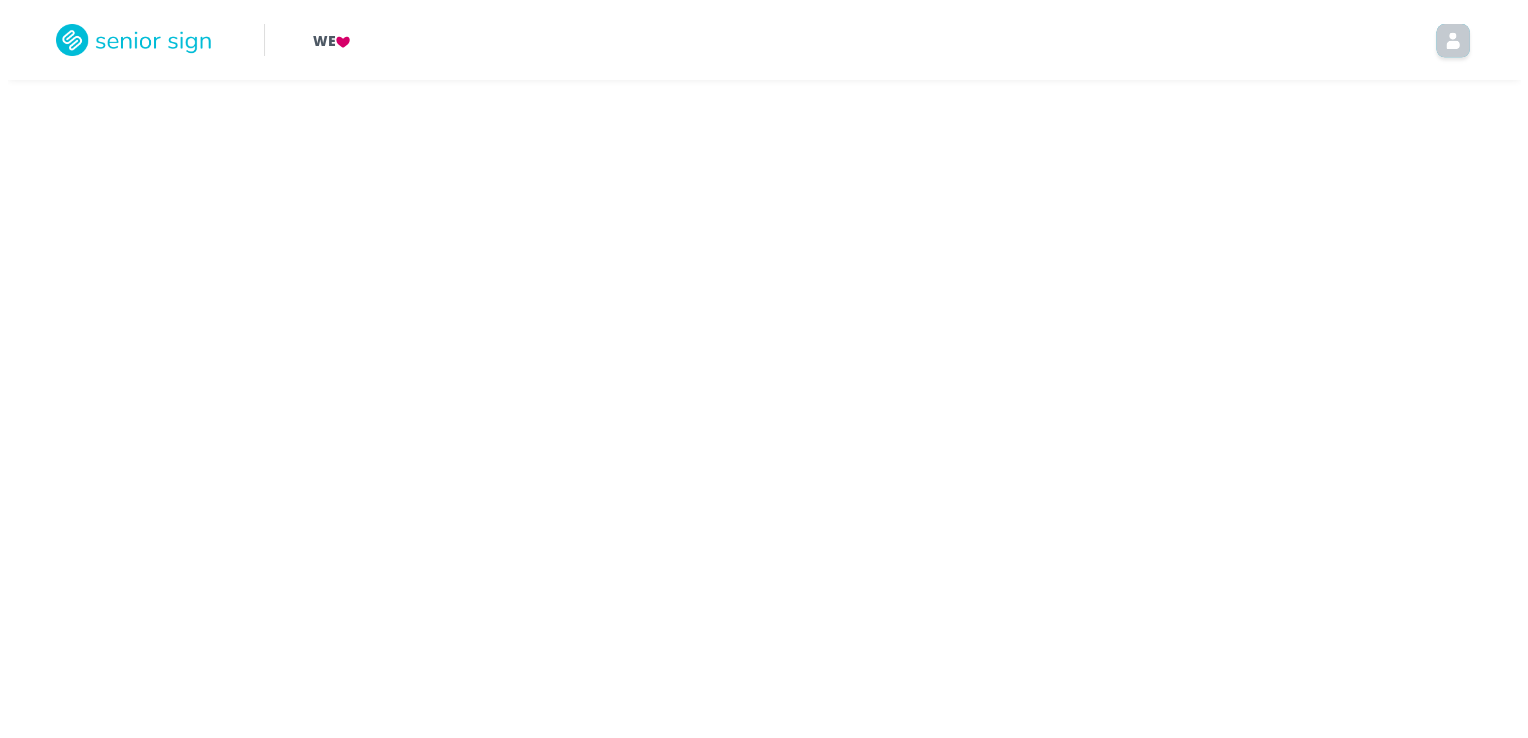 scroll, scrollTop: 0, scrollLeft: 0, axis: both 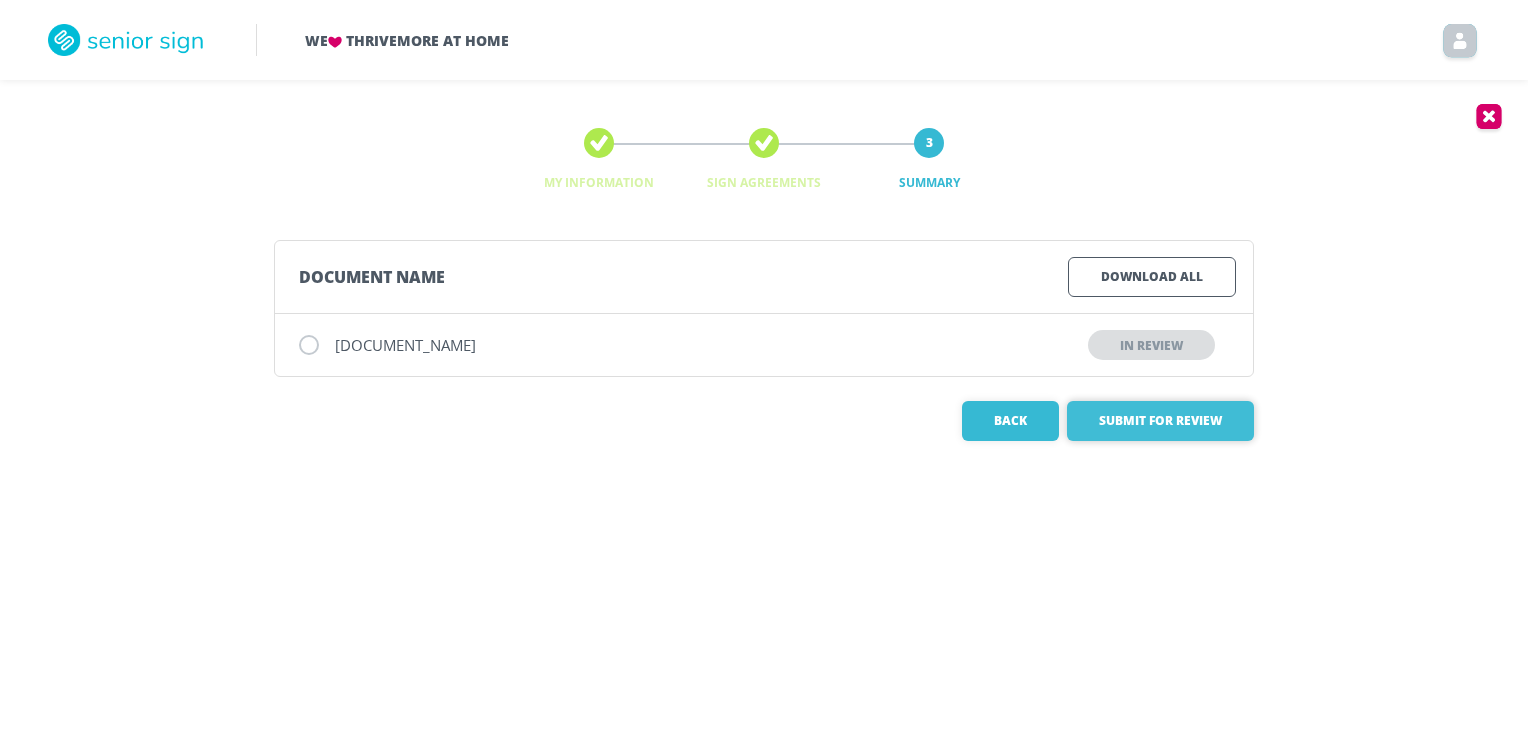 click on "Submit for Review" at bounding box center [1160, 421] 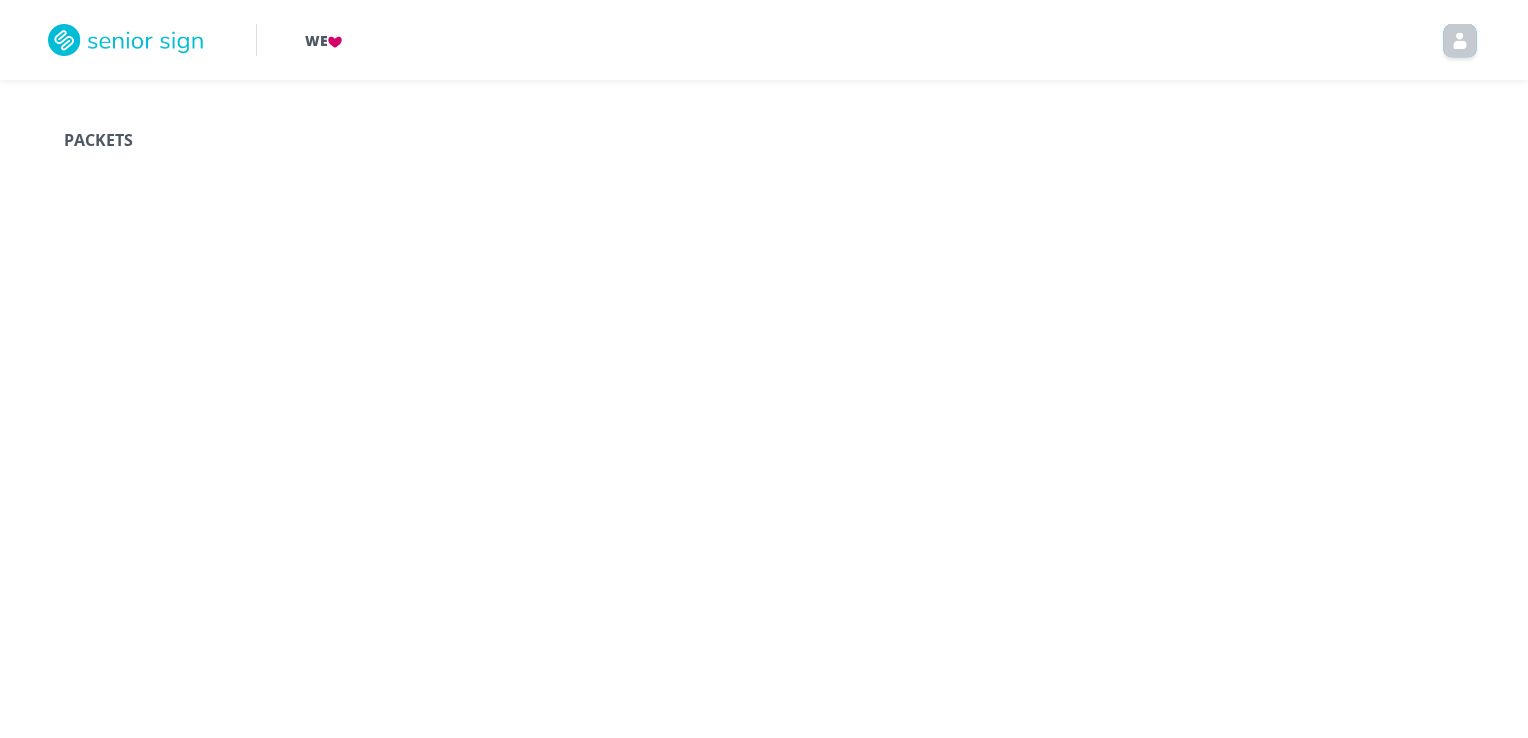 scroll, scrollTop: 0, scrollLeft: 0, axis: both 